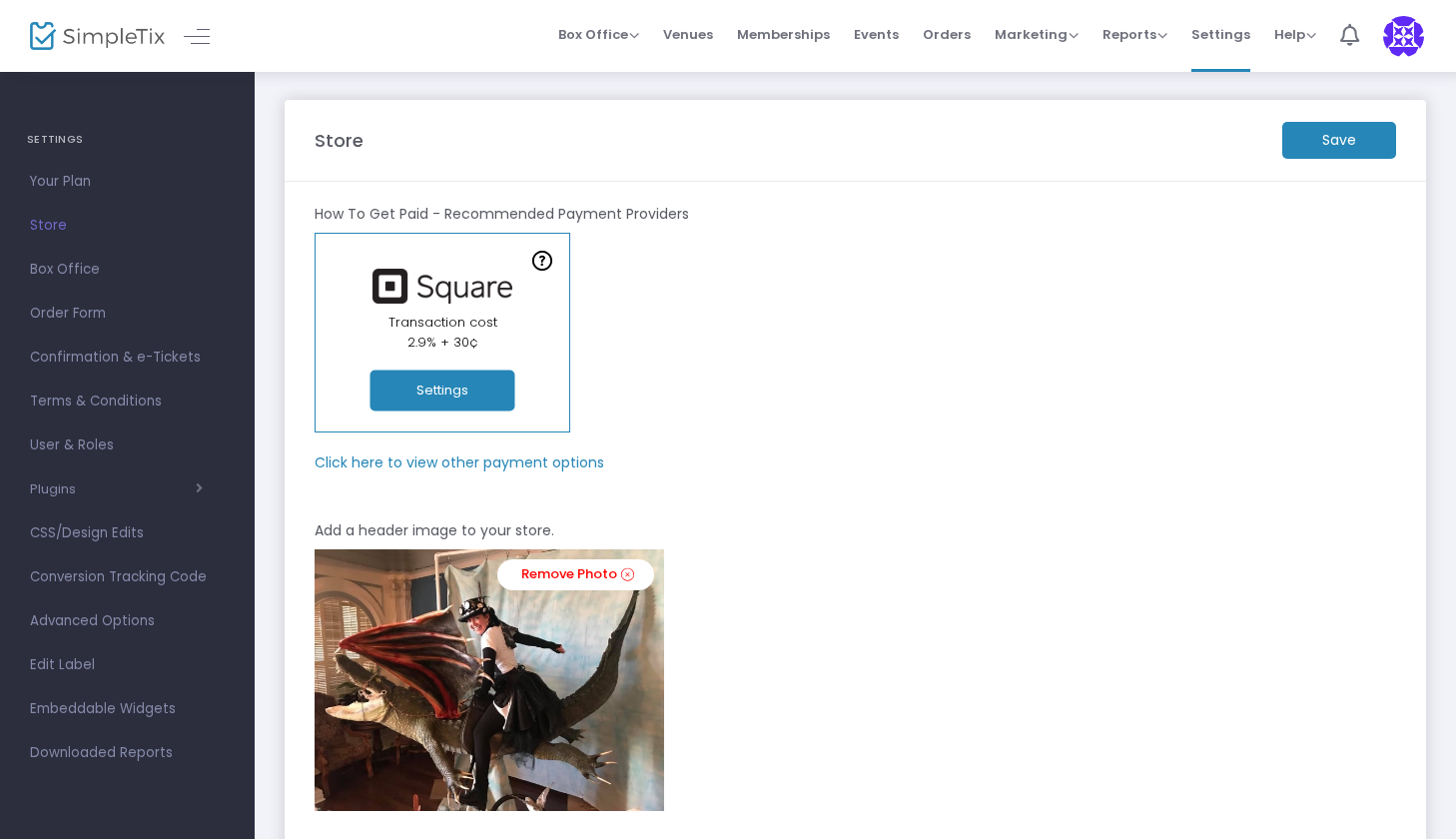 scroll, scrollTop: 0, scrollLeft: 0, axis: both 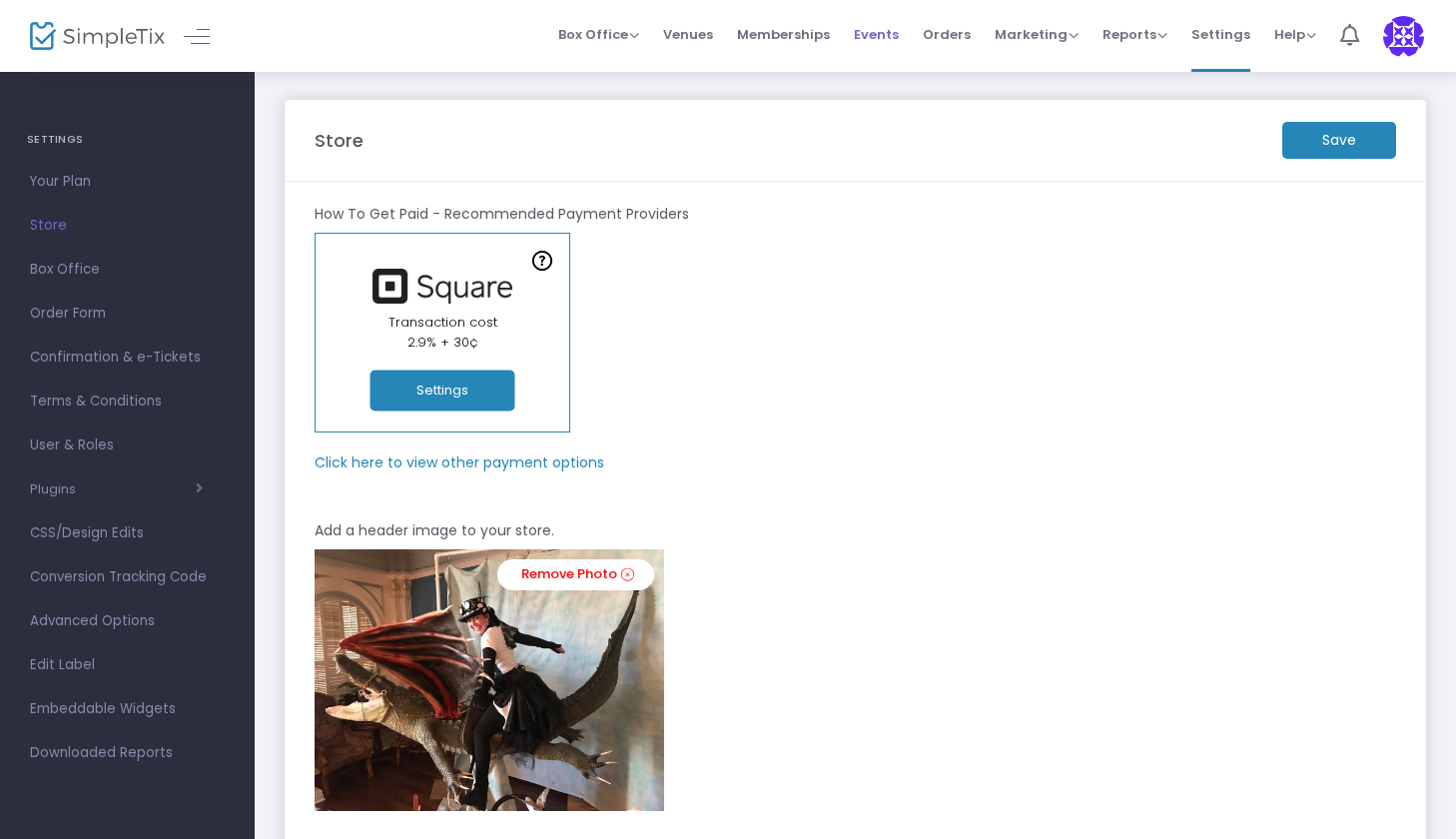 click on "Events" at bounding box center (876, 34) 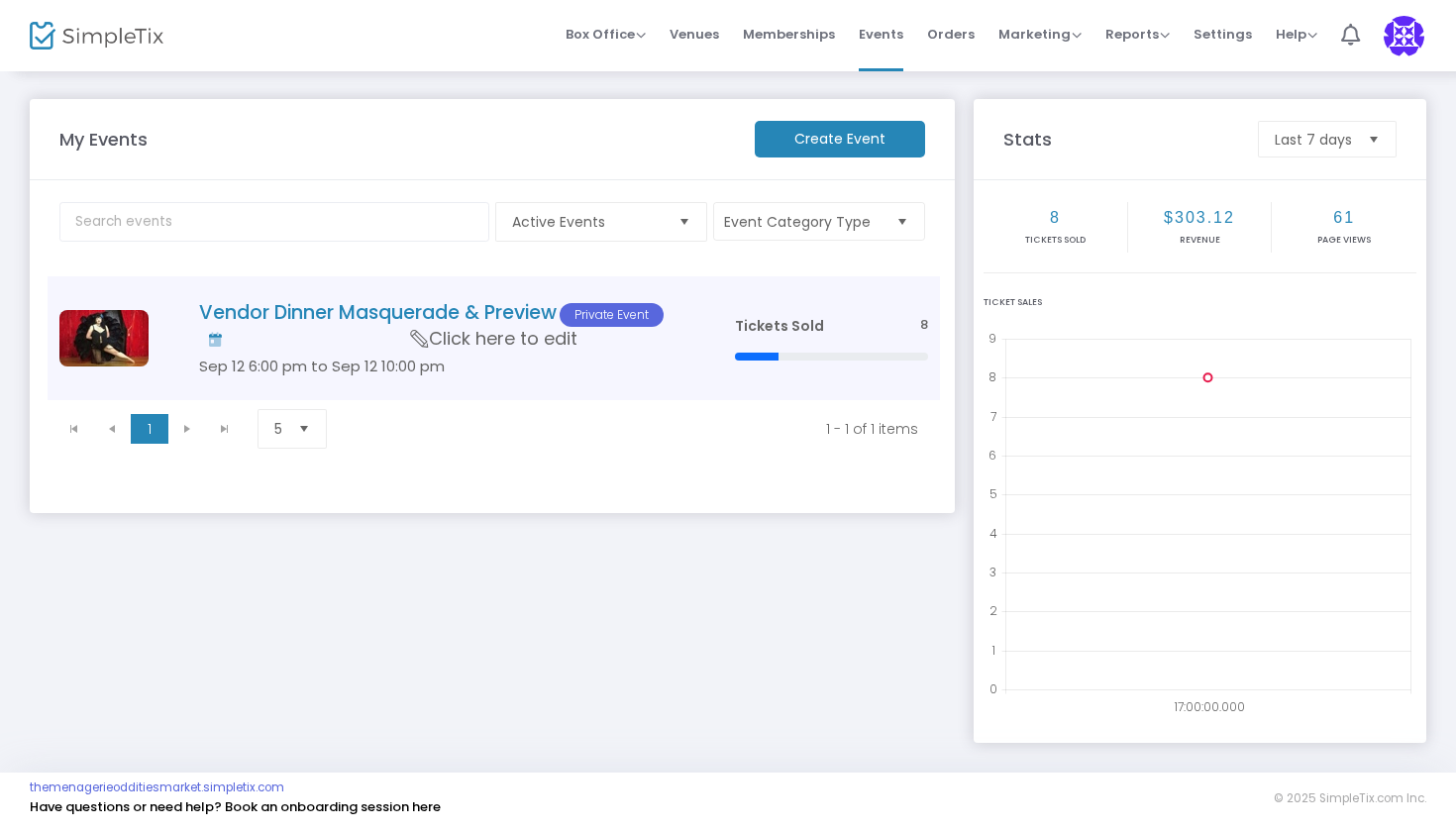 click 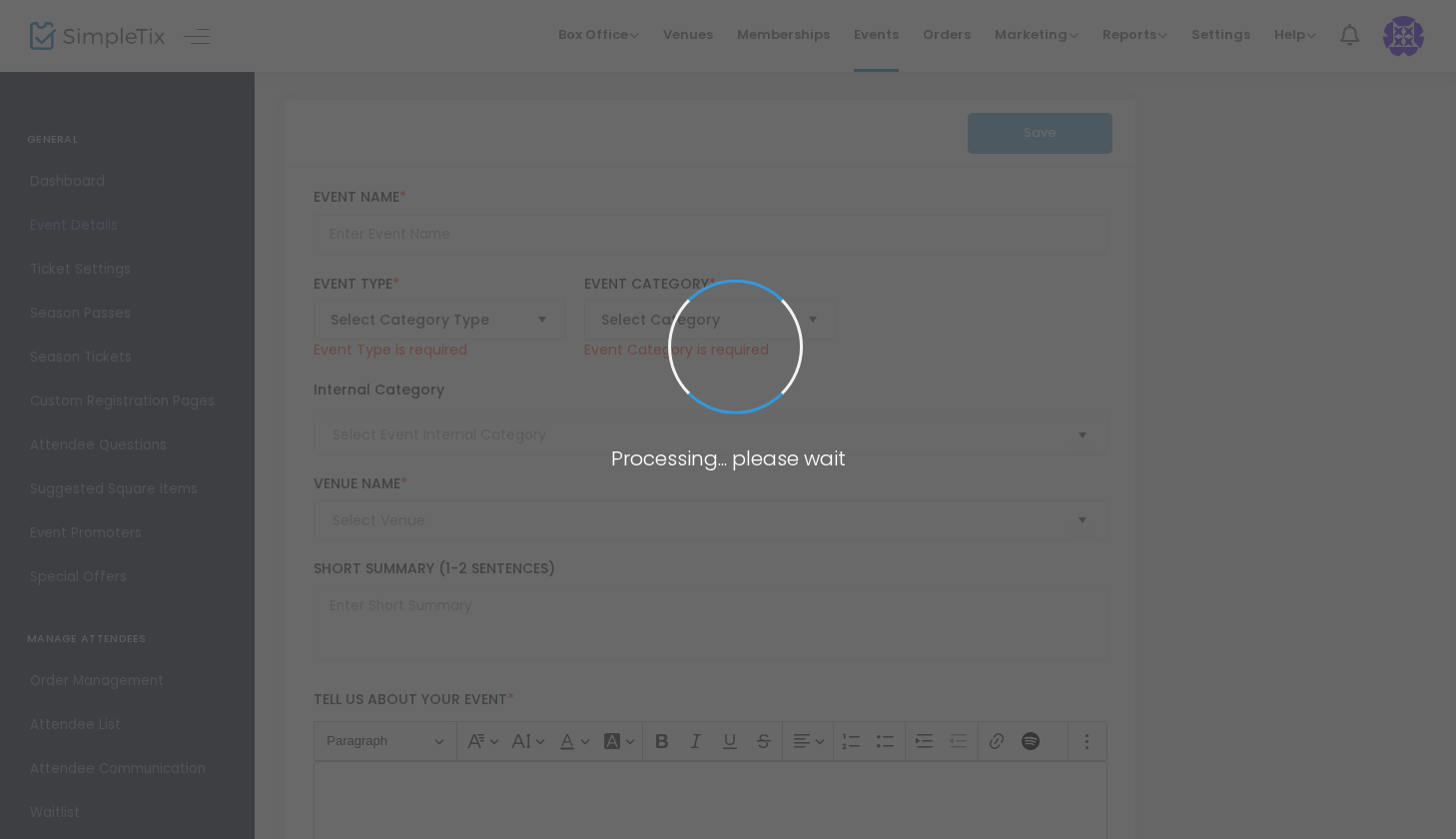 type on "Vendor Dinner Masquerade & Preview" 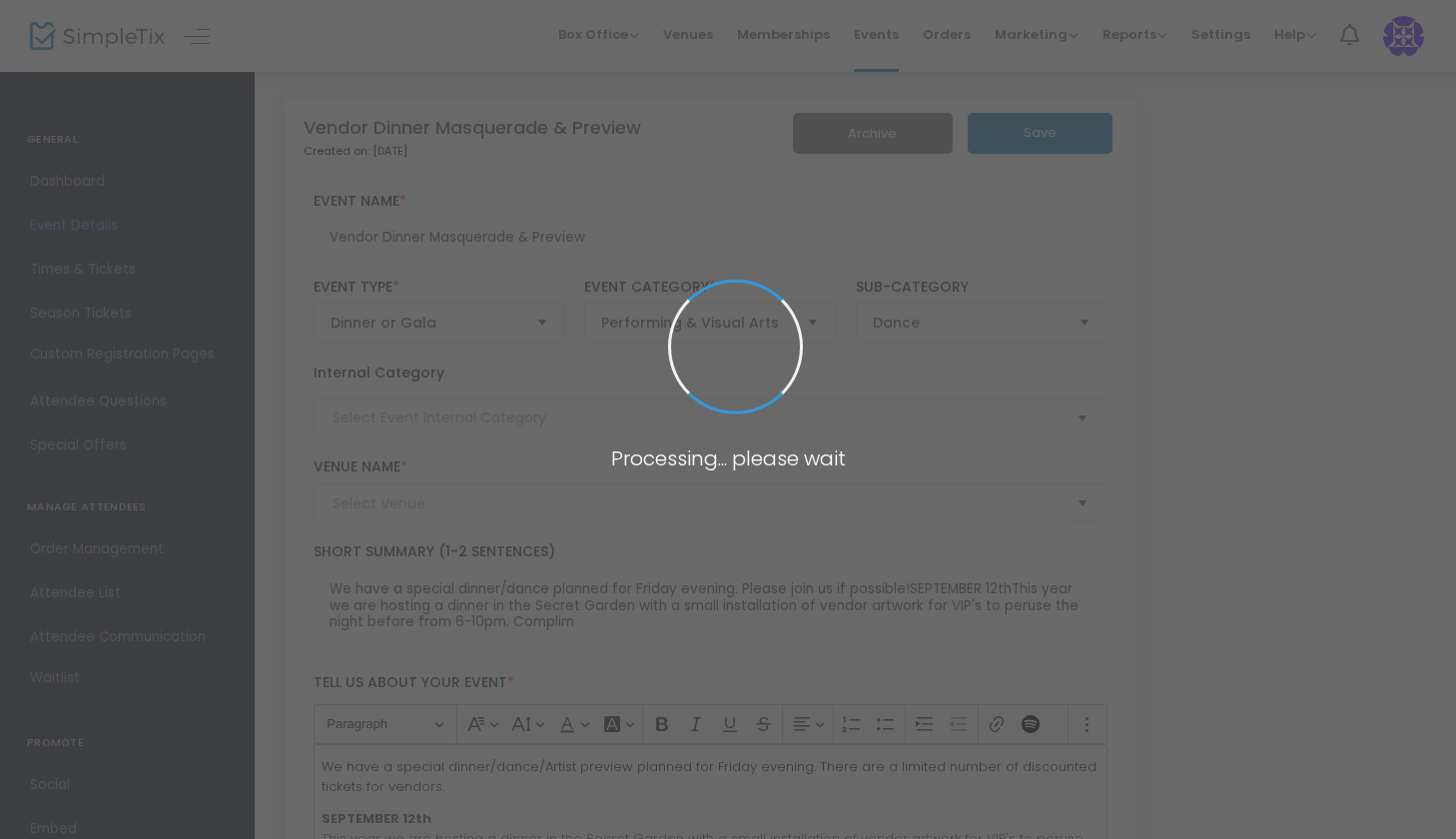 type on "VENDORS ONLY" 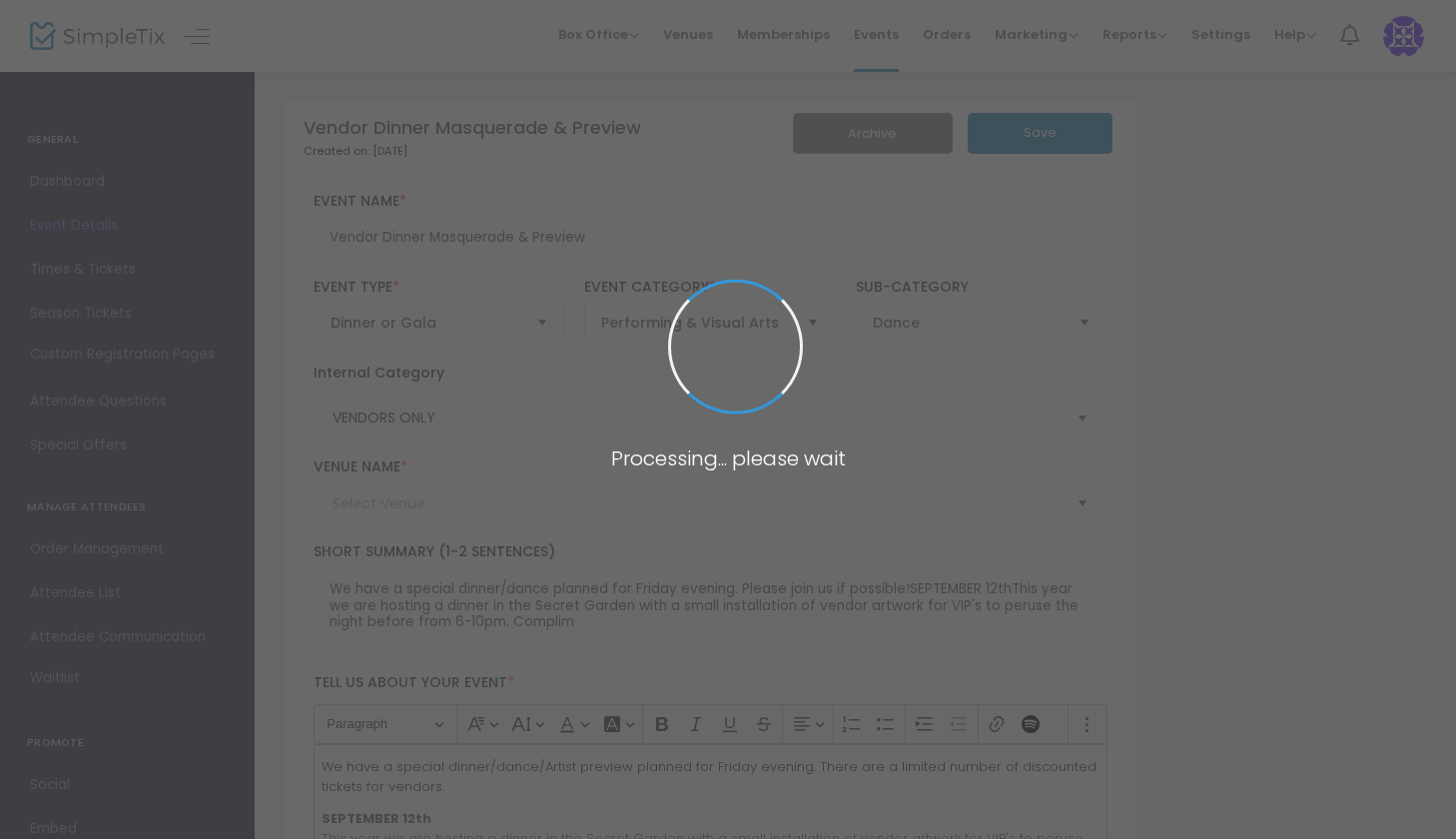 type on "Madonna Inn Secret Garden" 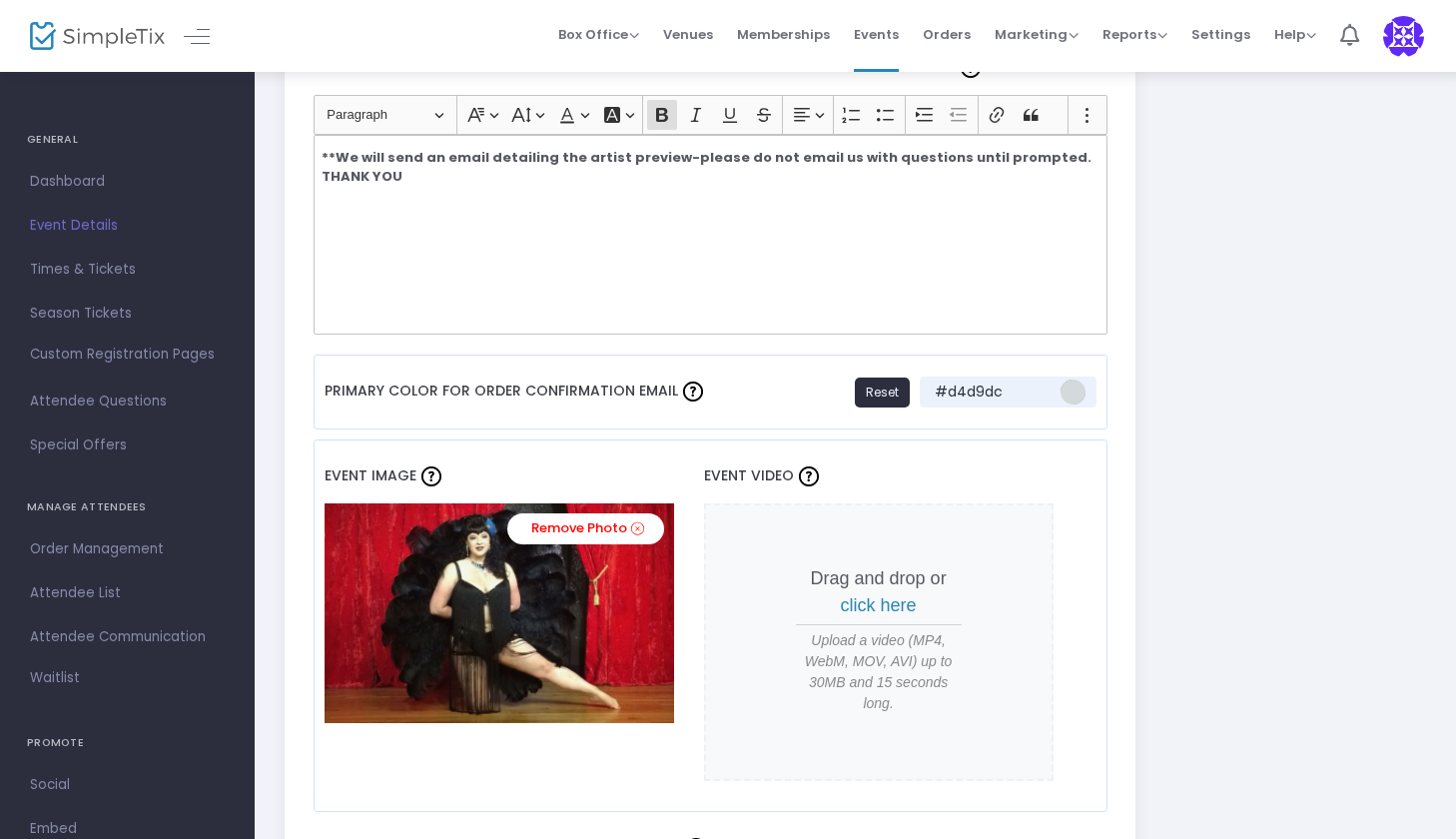 scroll, scrollTop: 1281, scrollLeft: 0, axis: vertical 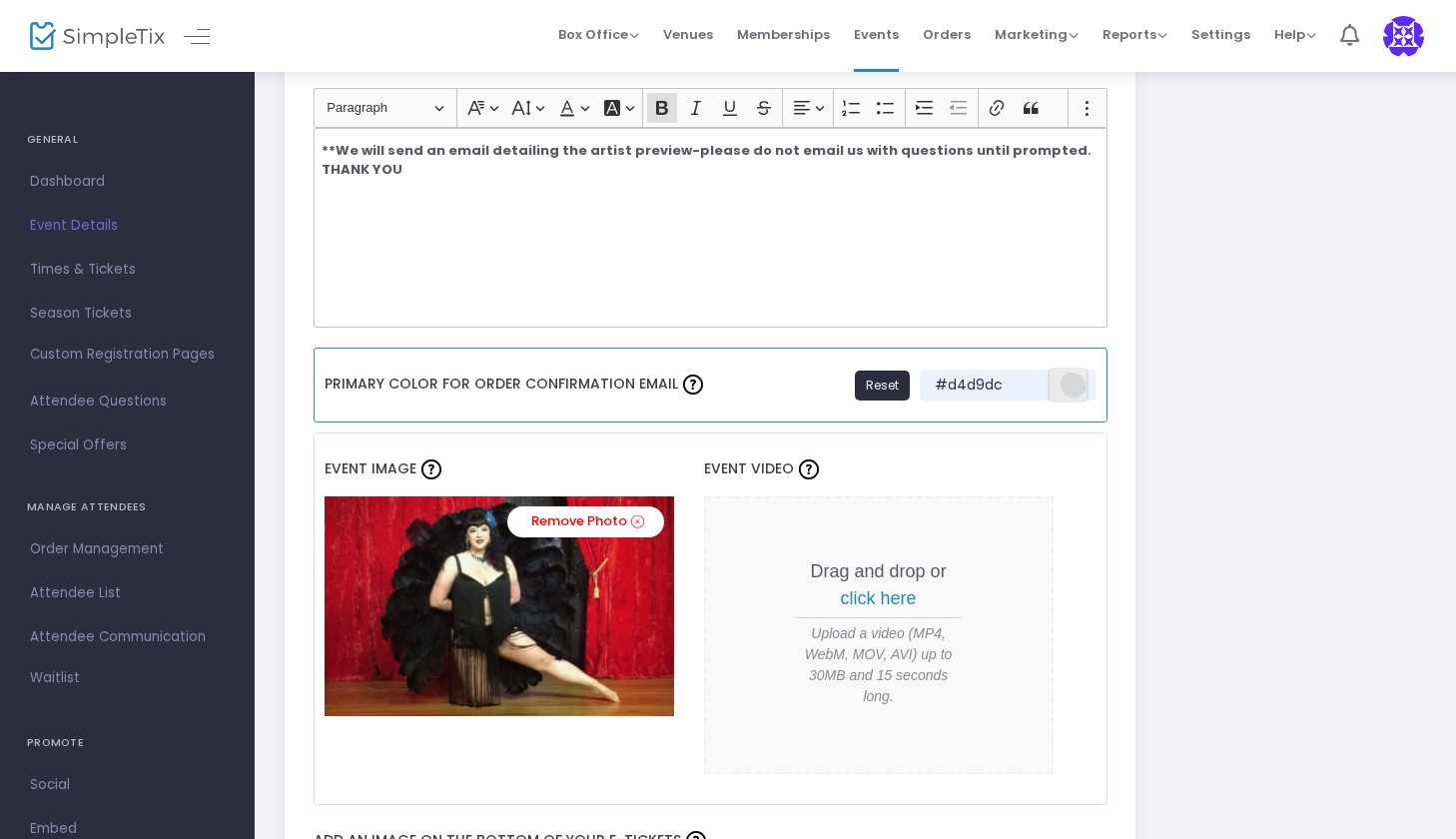 click at bounding box center [1073, 385] 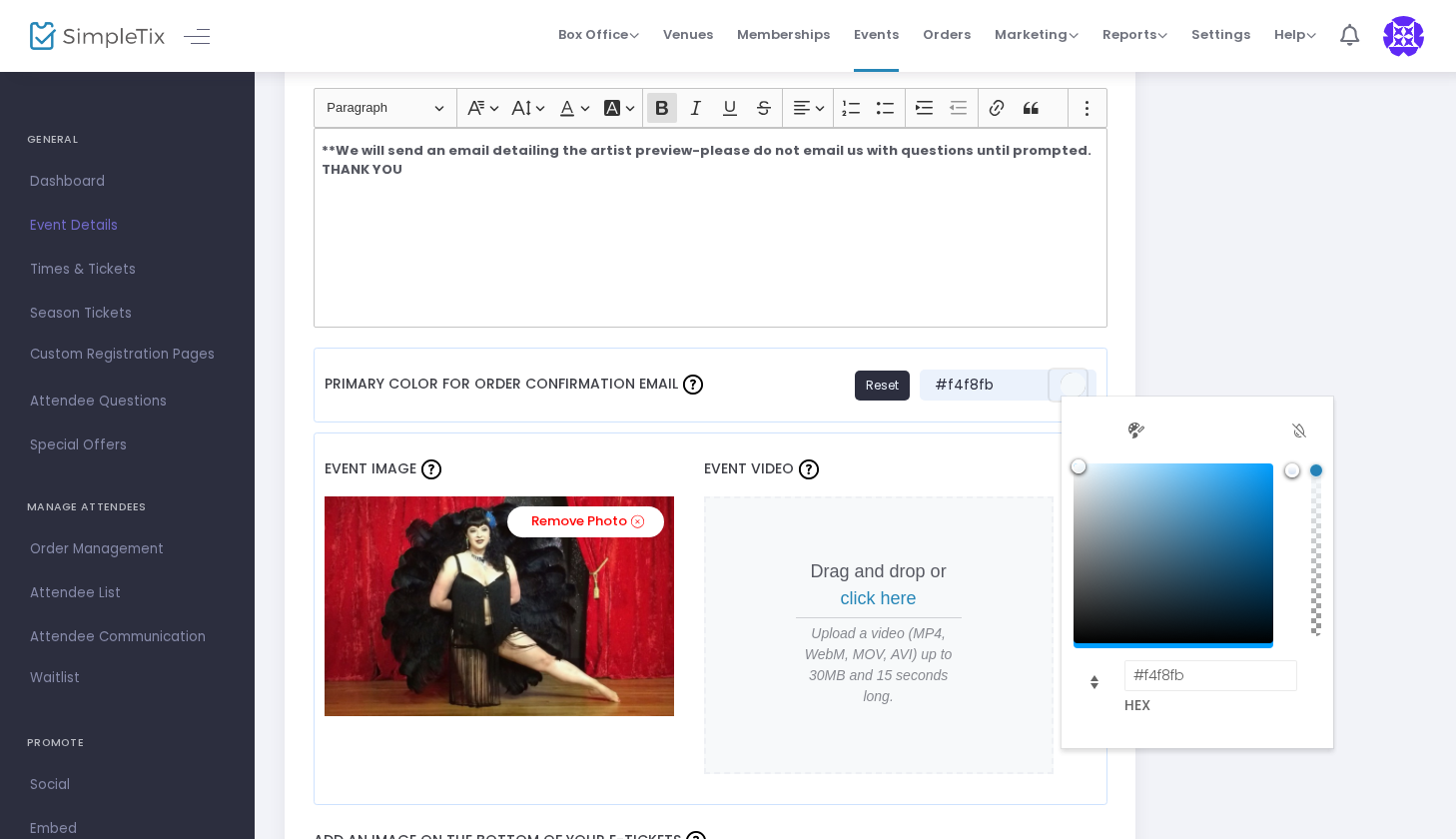 click at bounding box center (1079, 466) 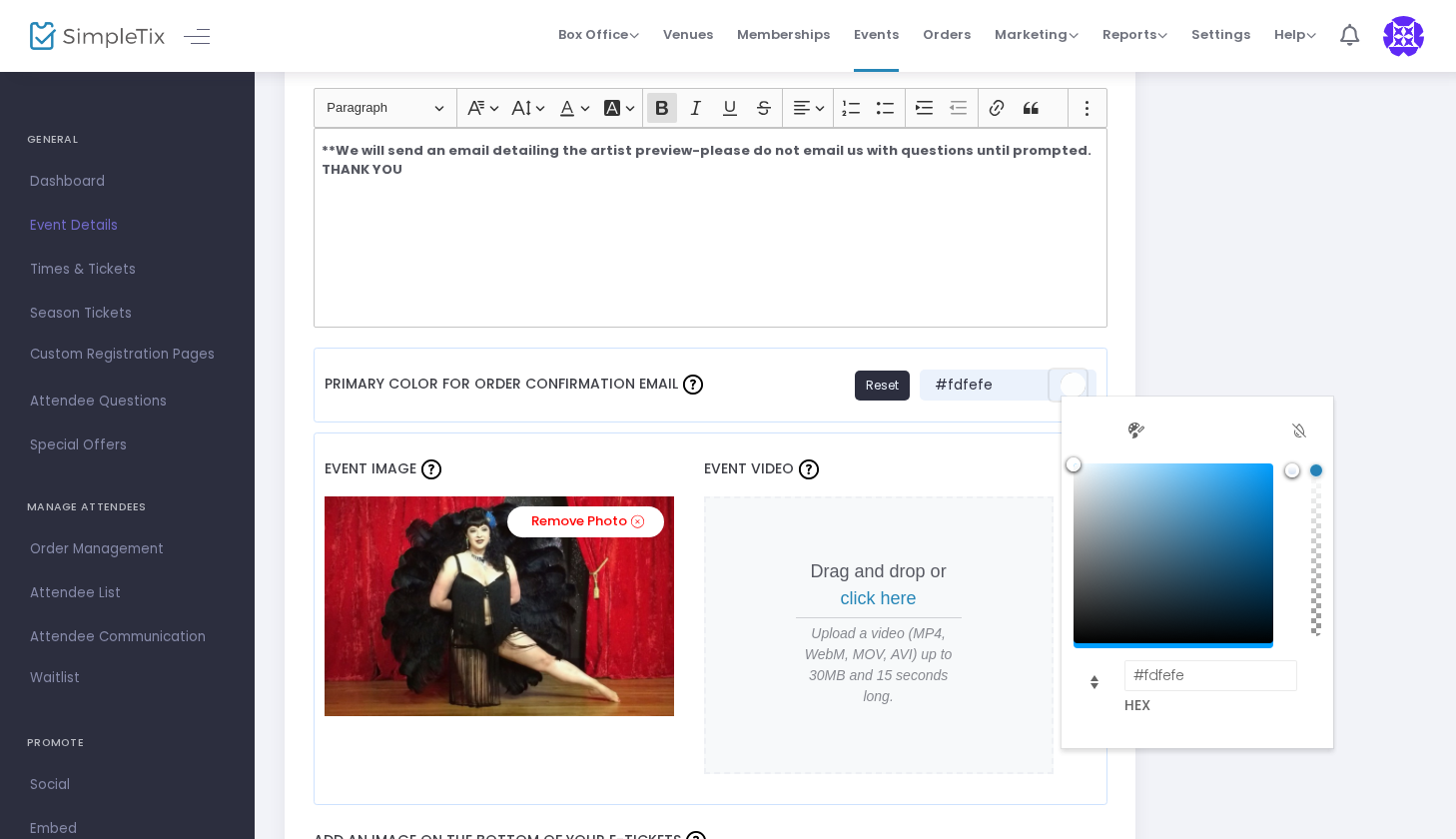 type on "#fefefe" 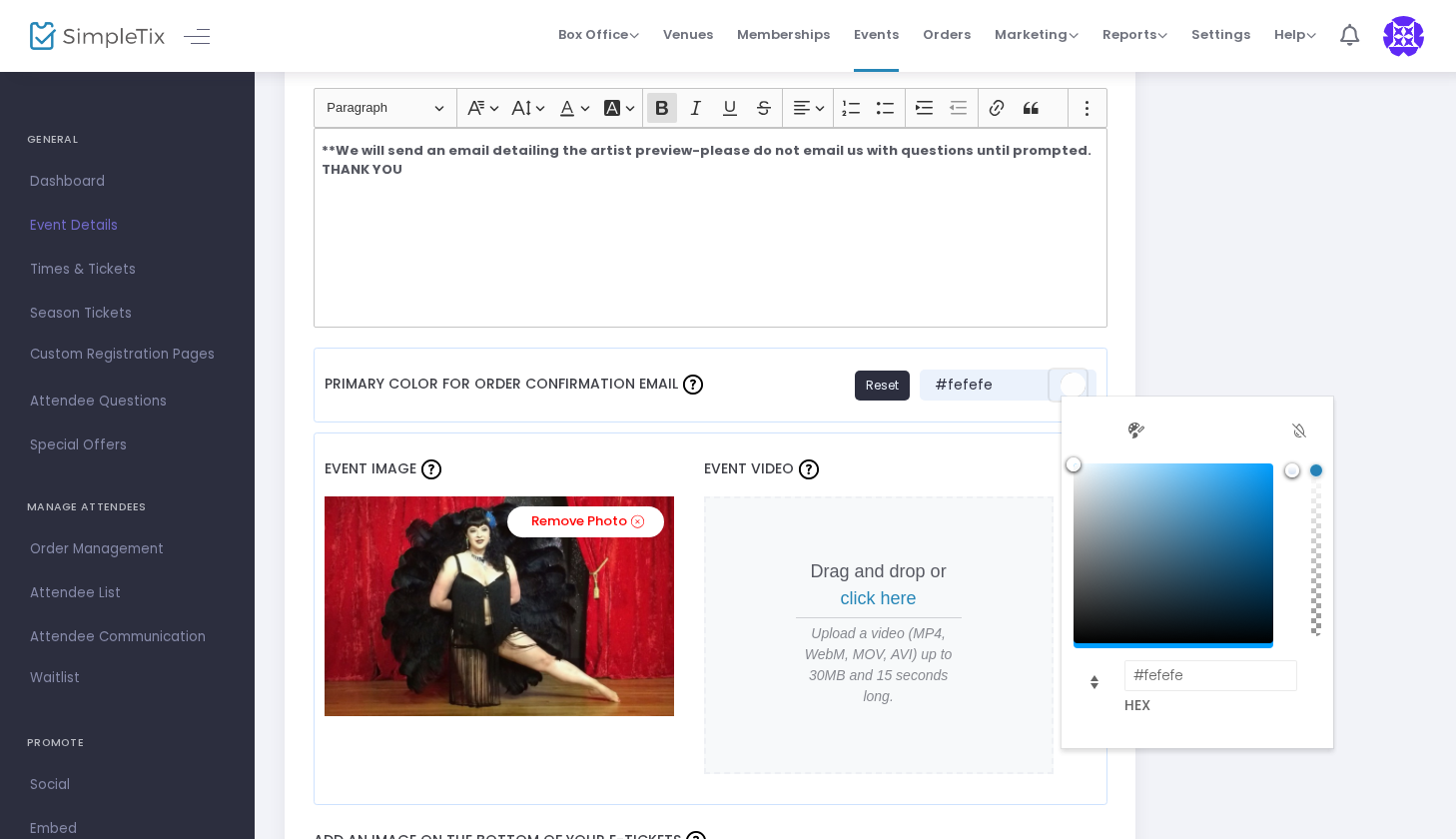 click at bounding box center (1074, 464) 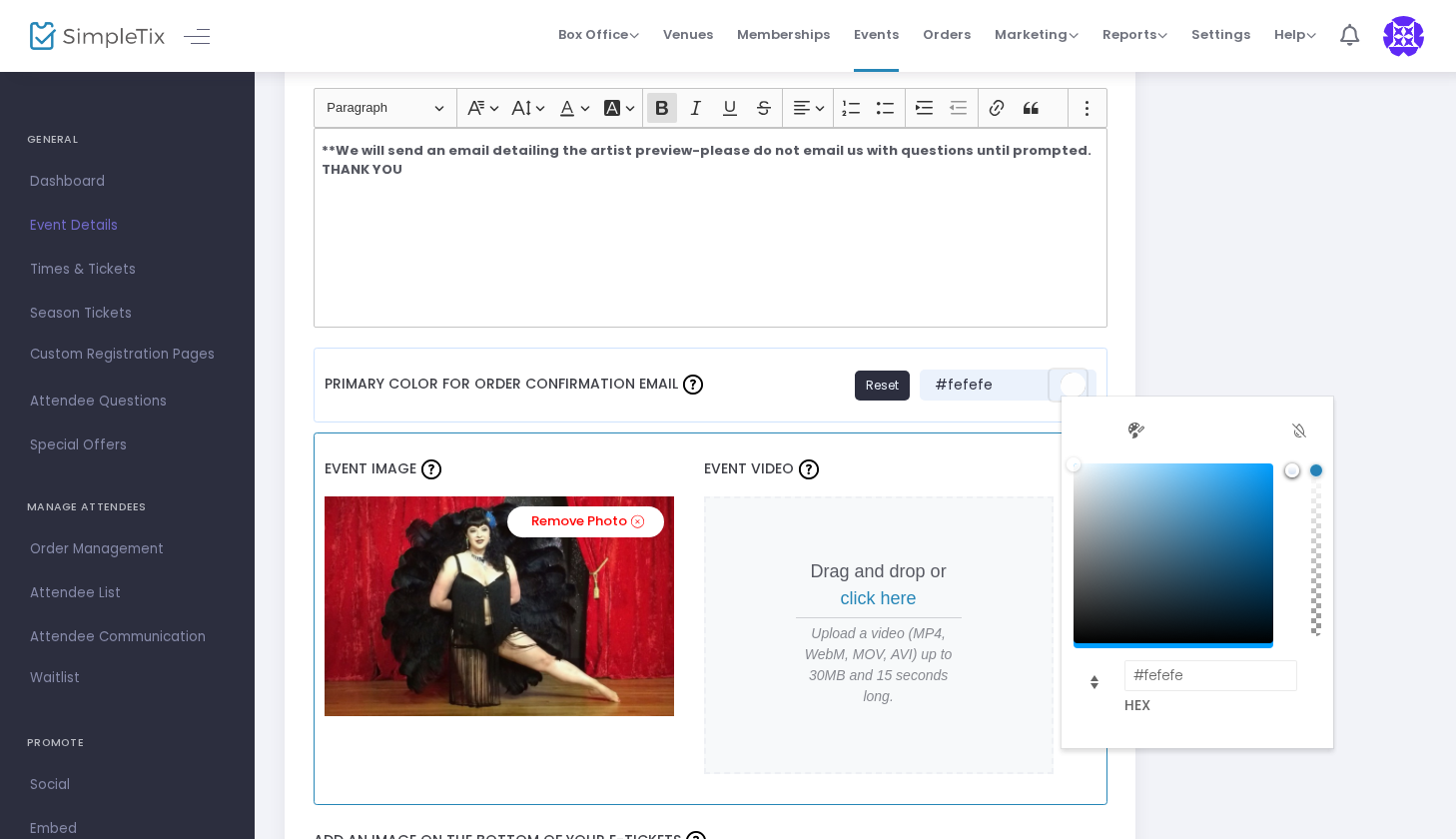 click on "Event Video" 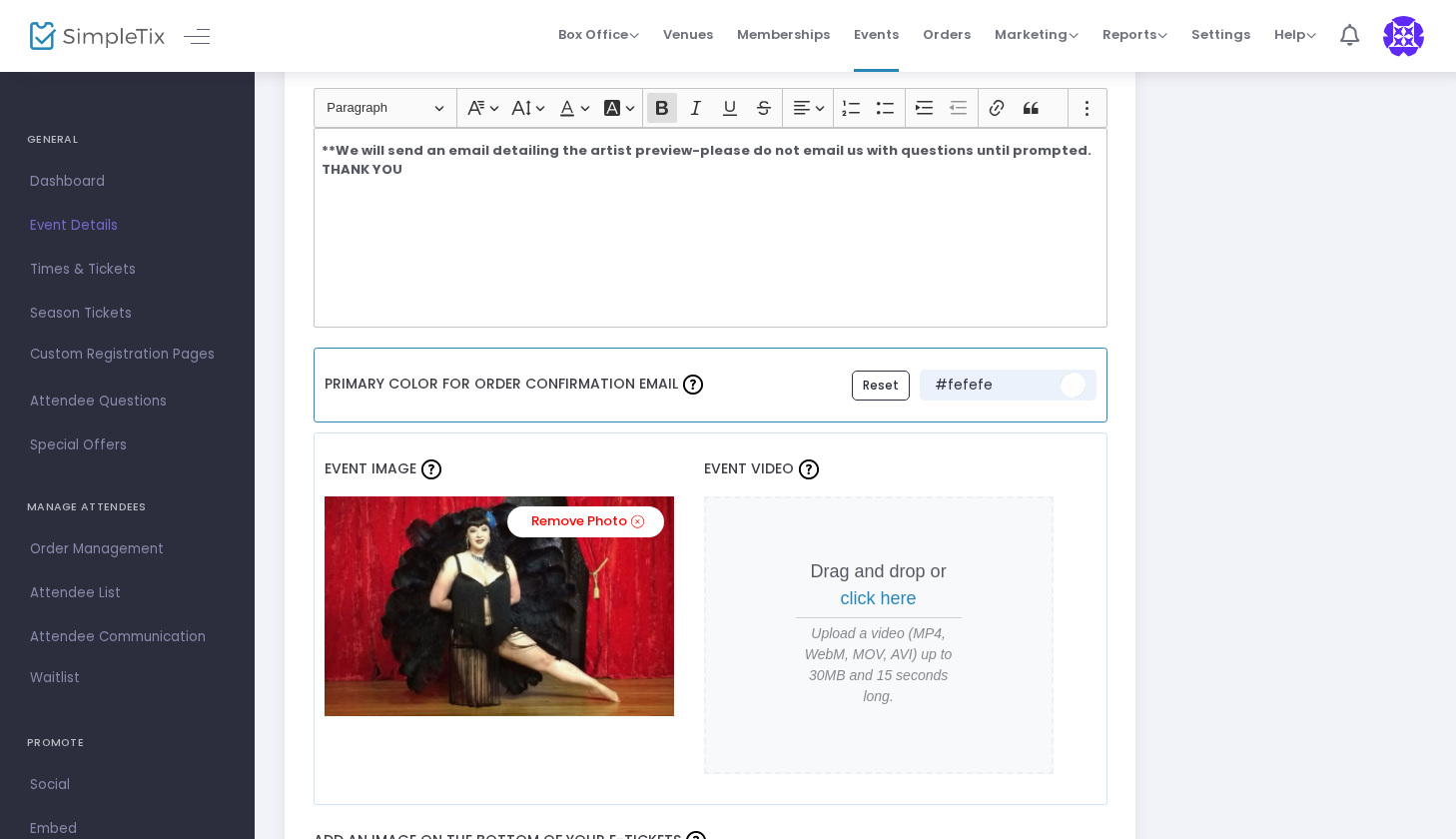 click on "Reset" 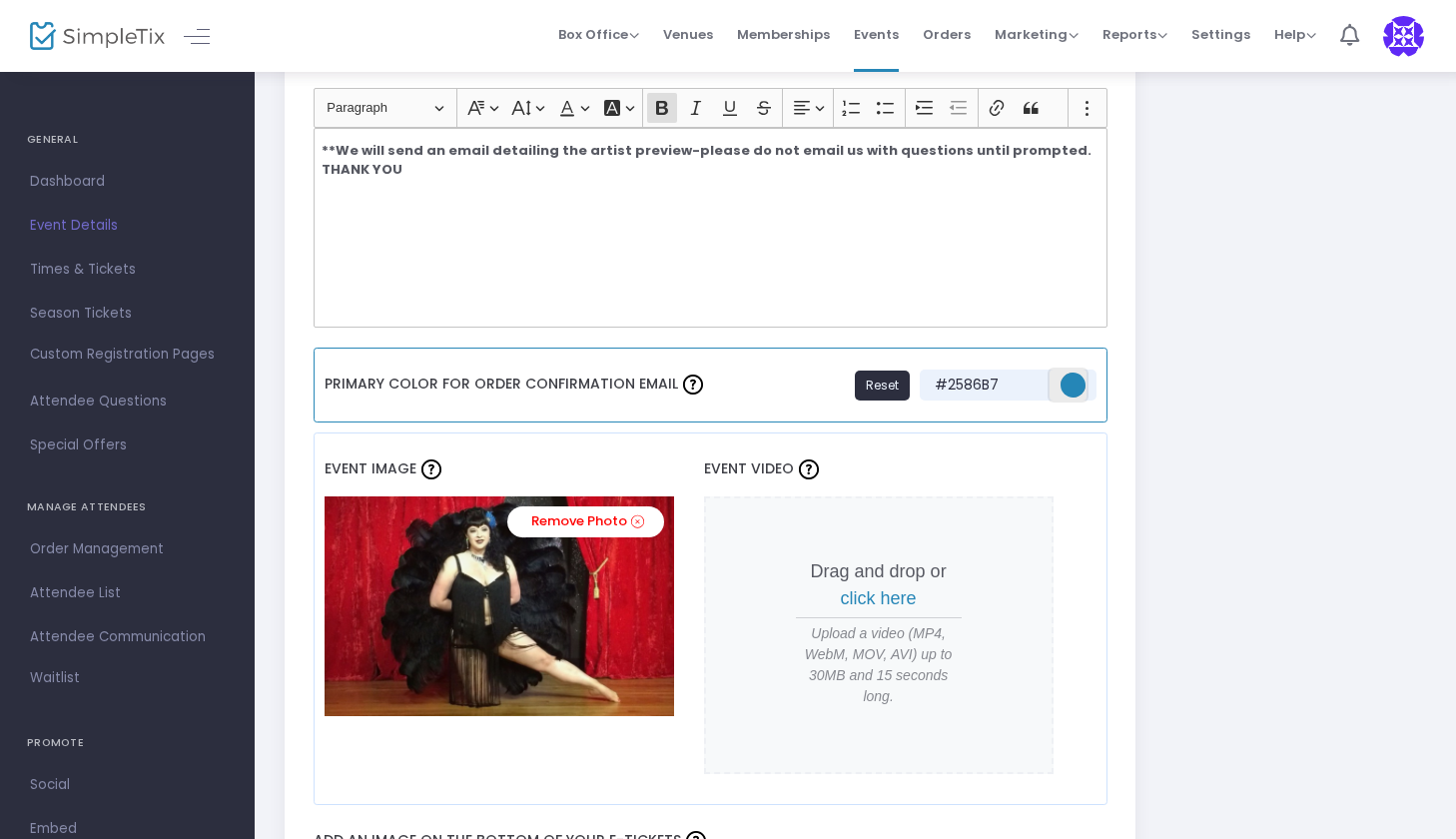 click at bounding box center [1073, 385] 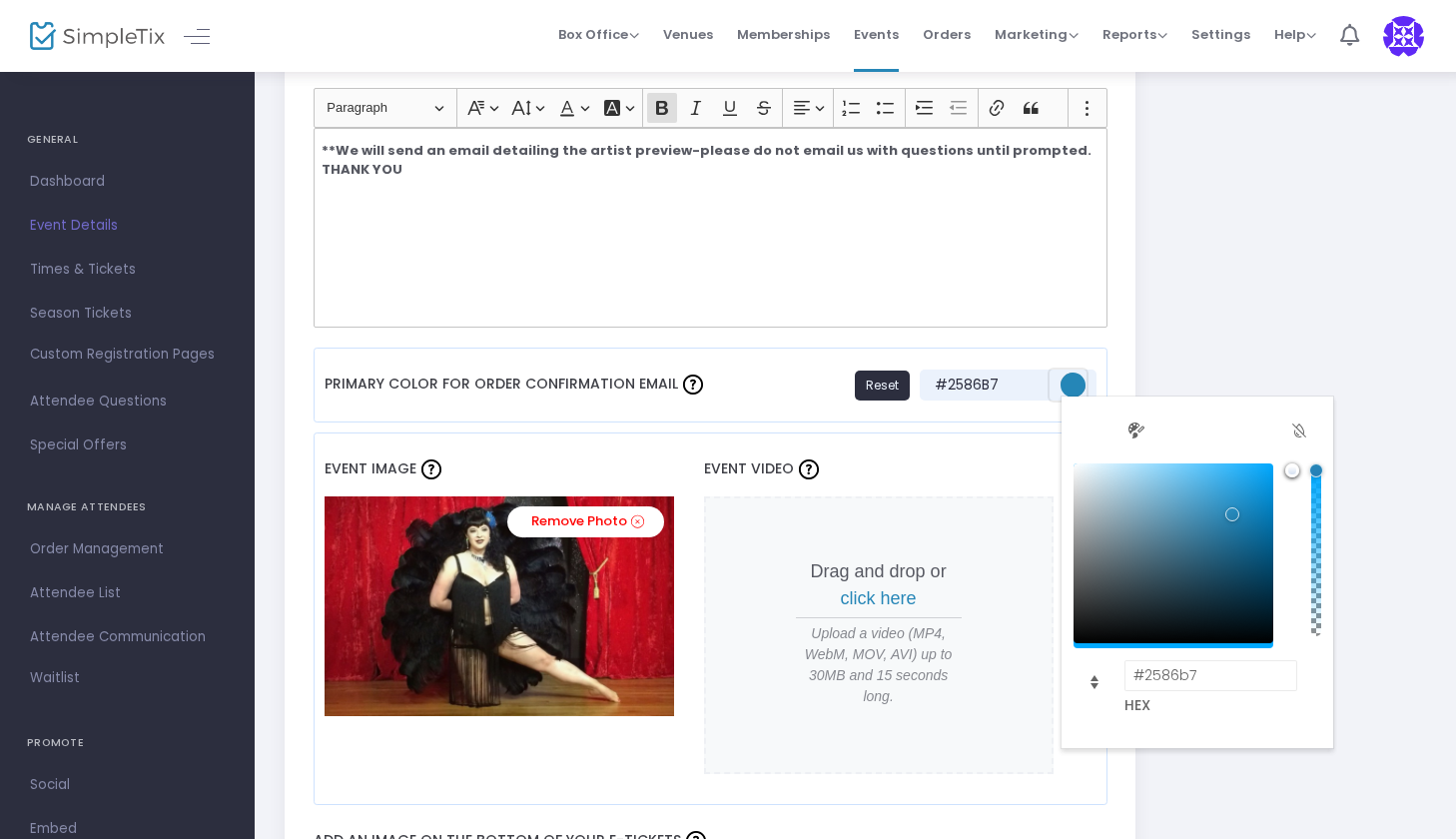click at bounding box center [1173, 553] 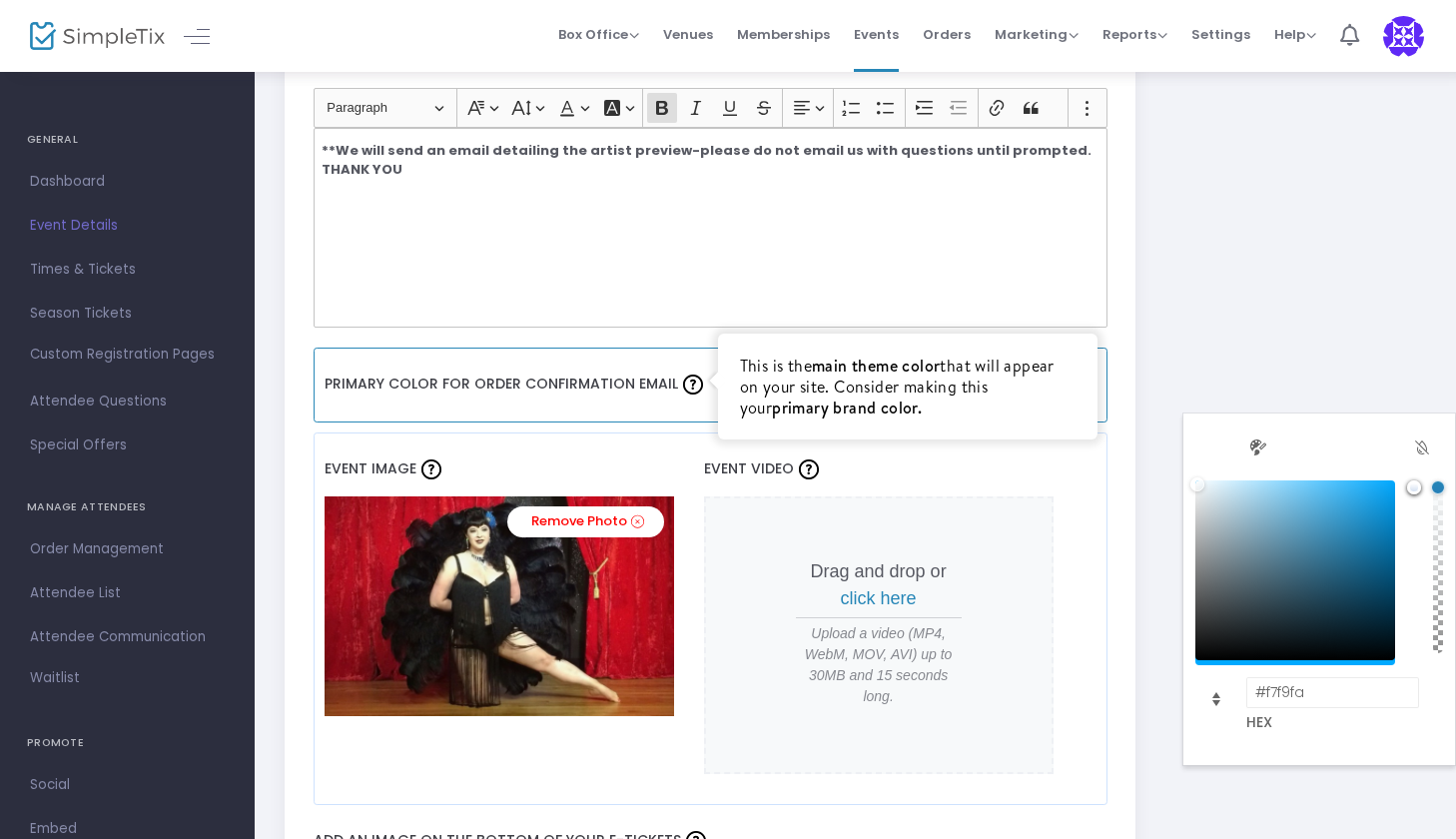 click 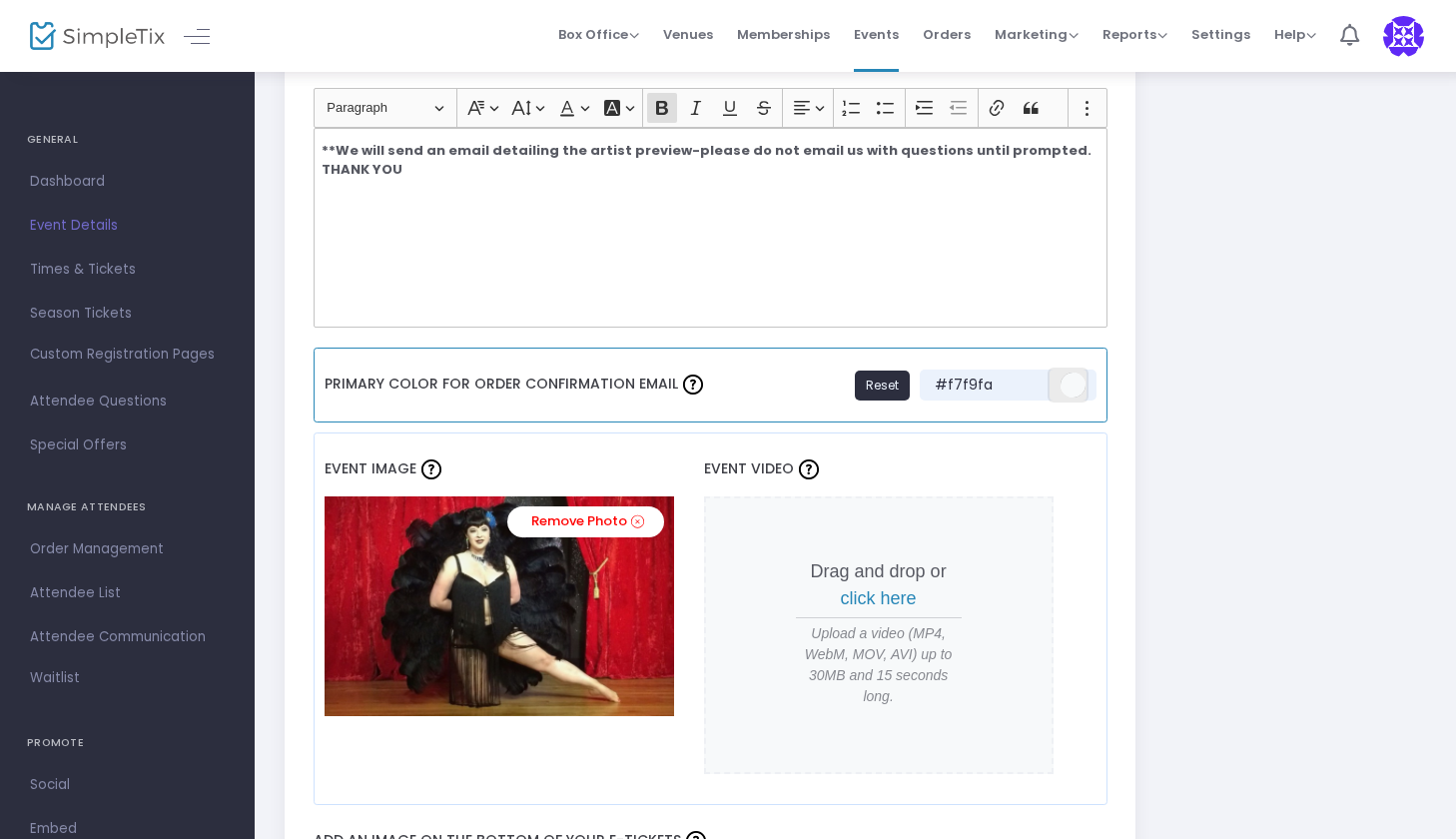 click at bounding box center (1073, 385) 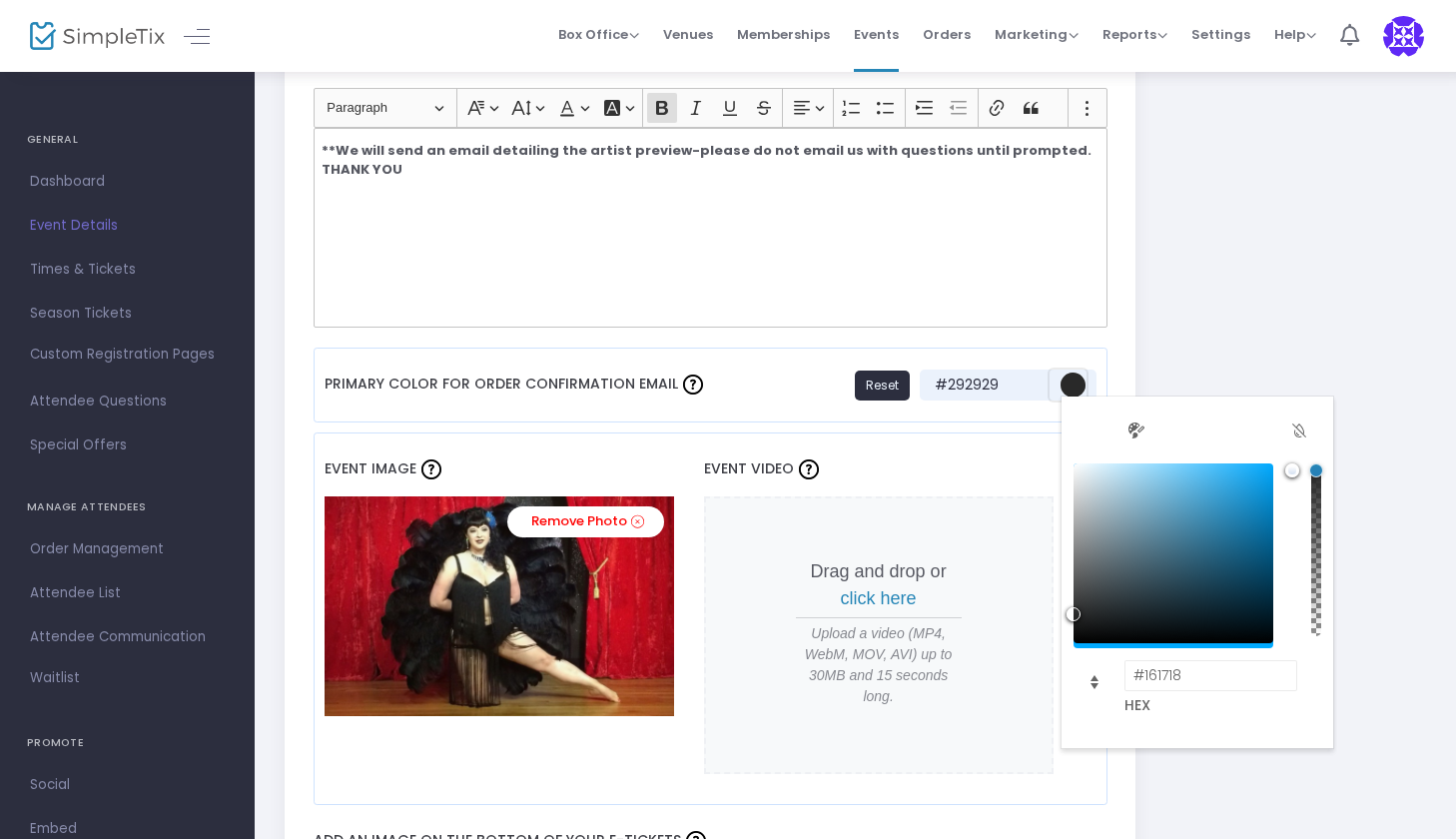 type on "#151718" 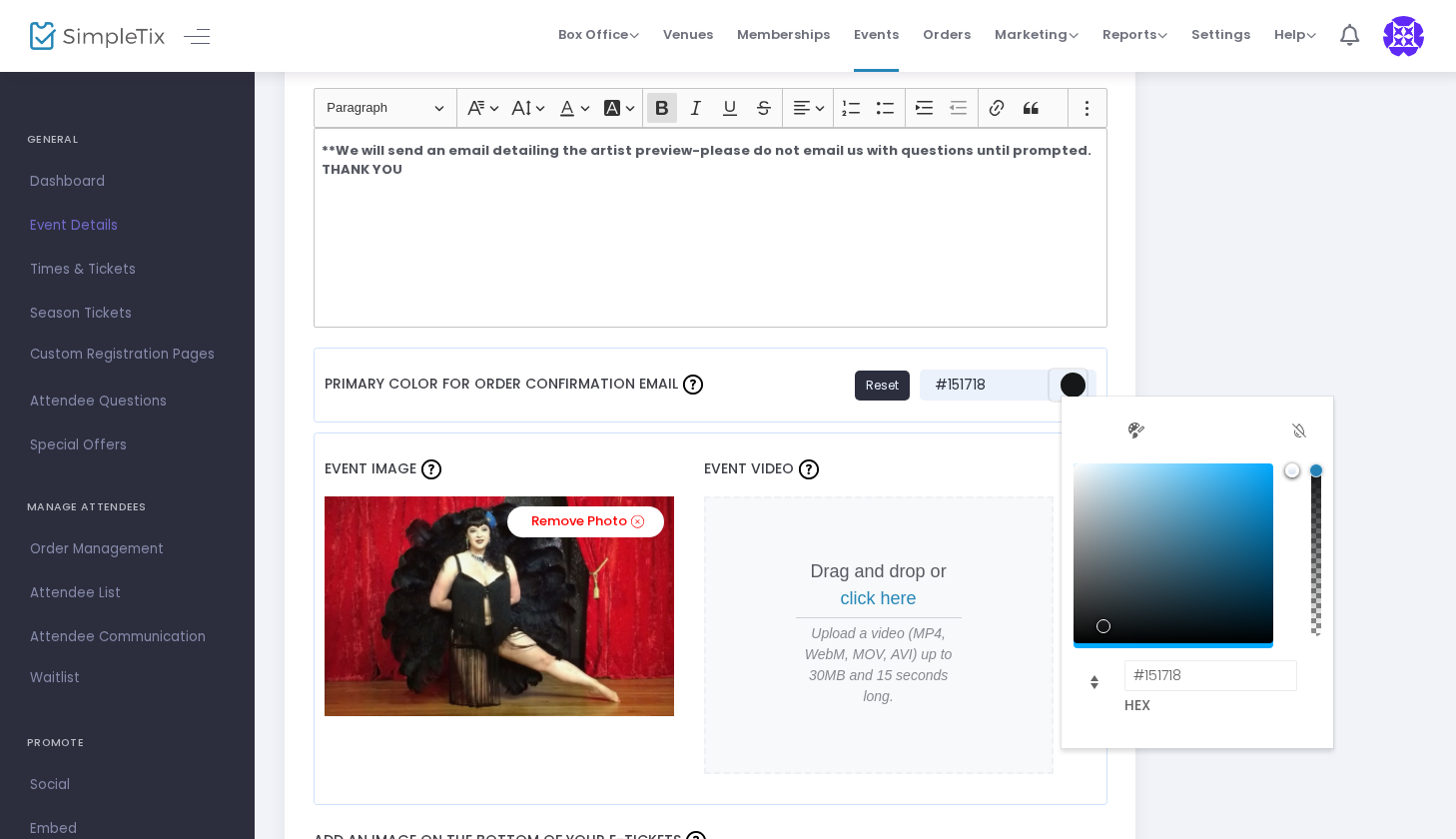 click at bounding box center [1103, 626] 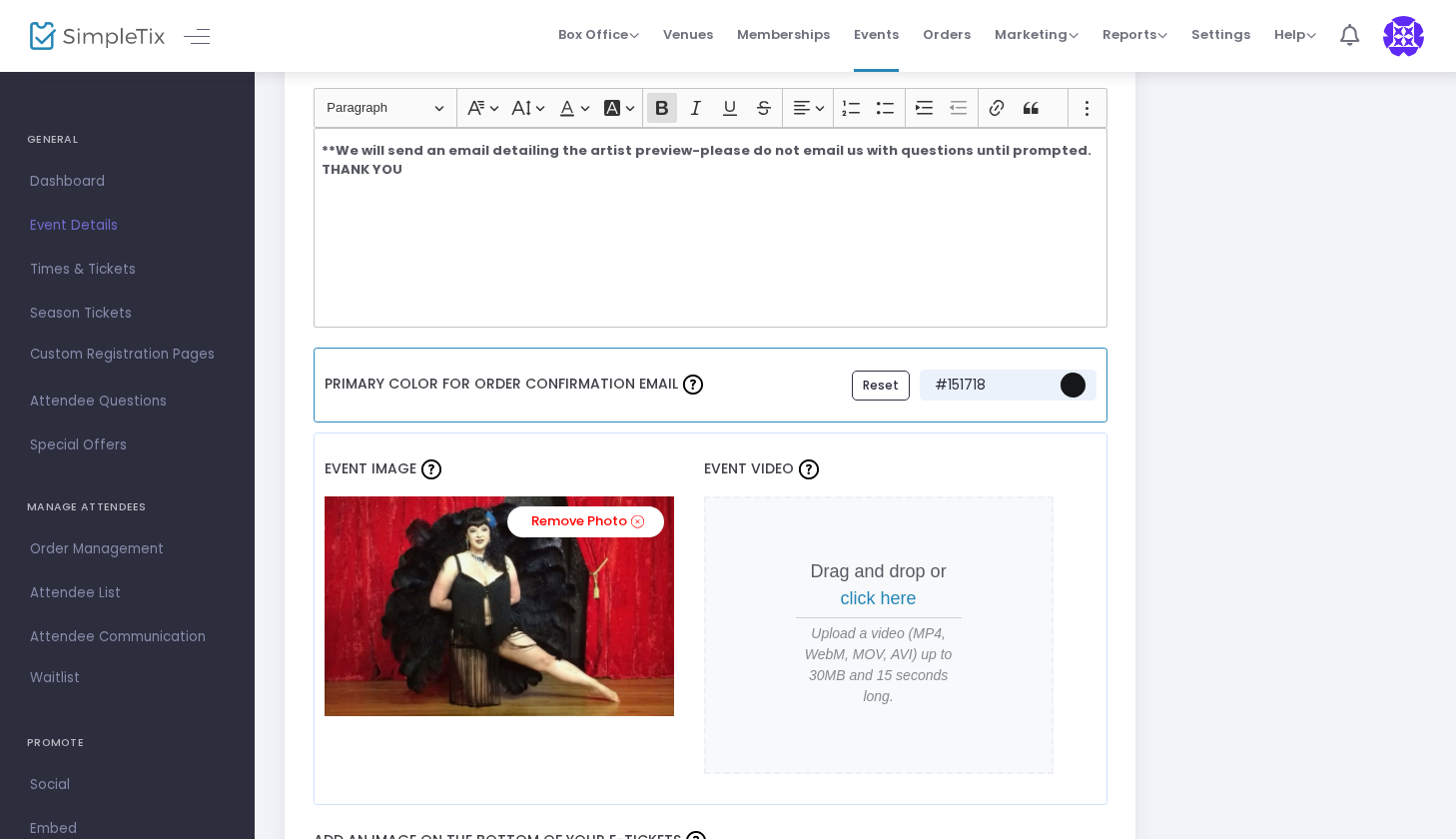 click on "Reset" 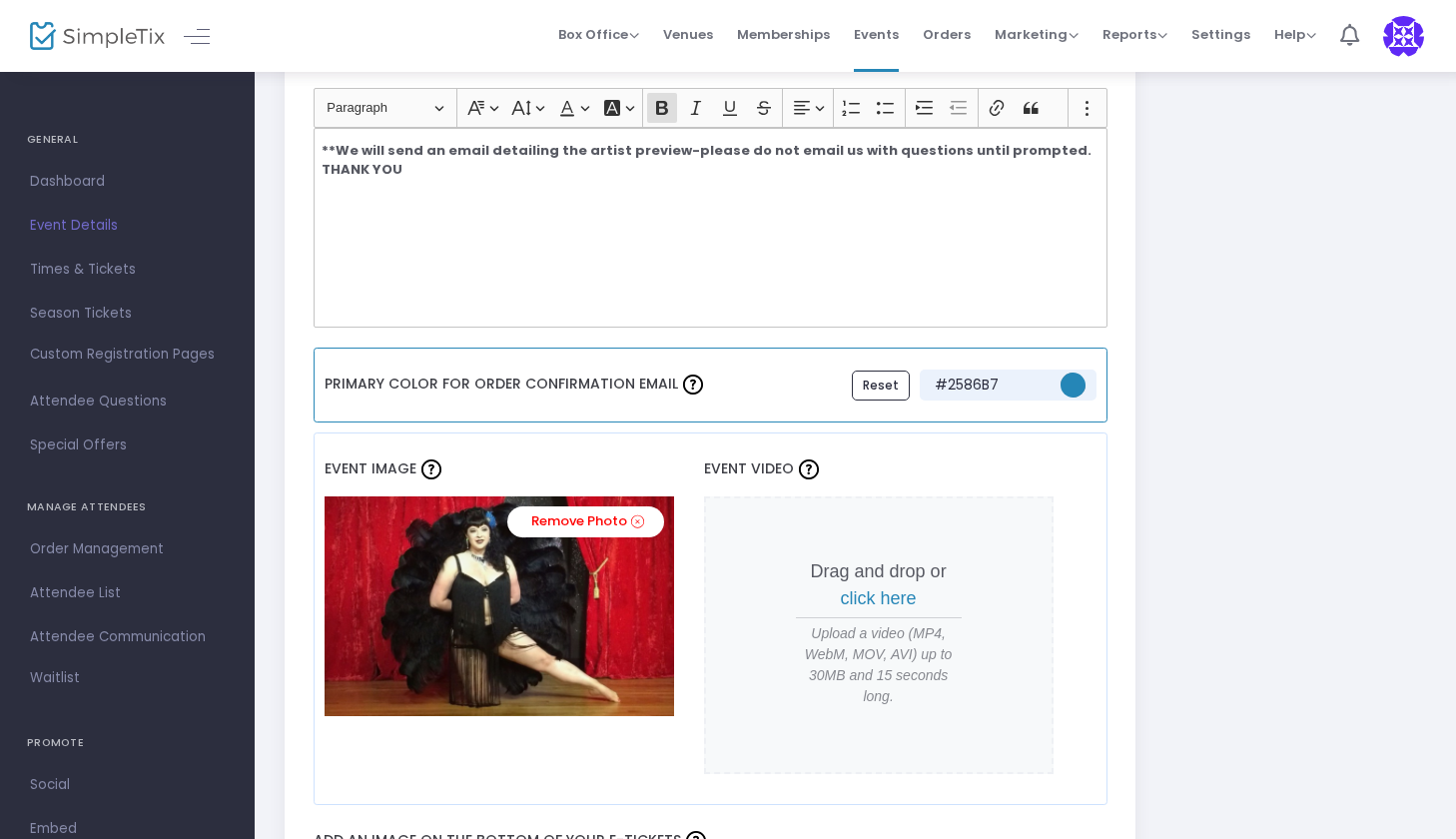 click on "Reset" 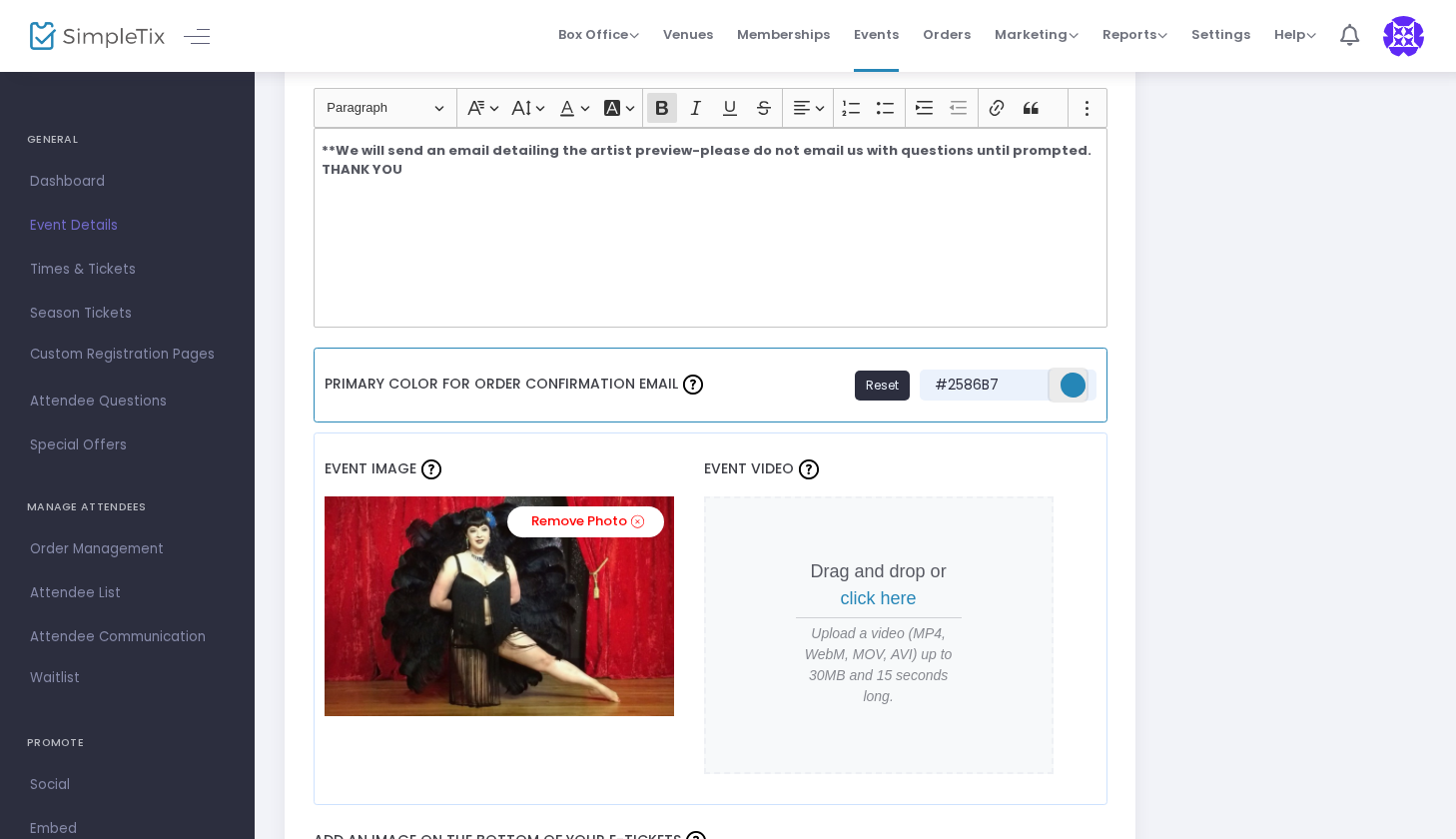 click at bounding box center [1073, 385] 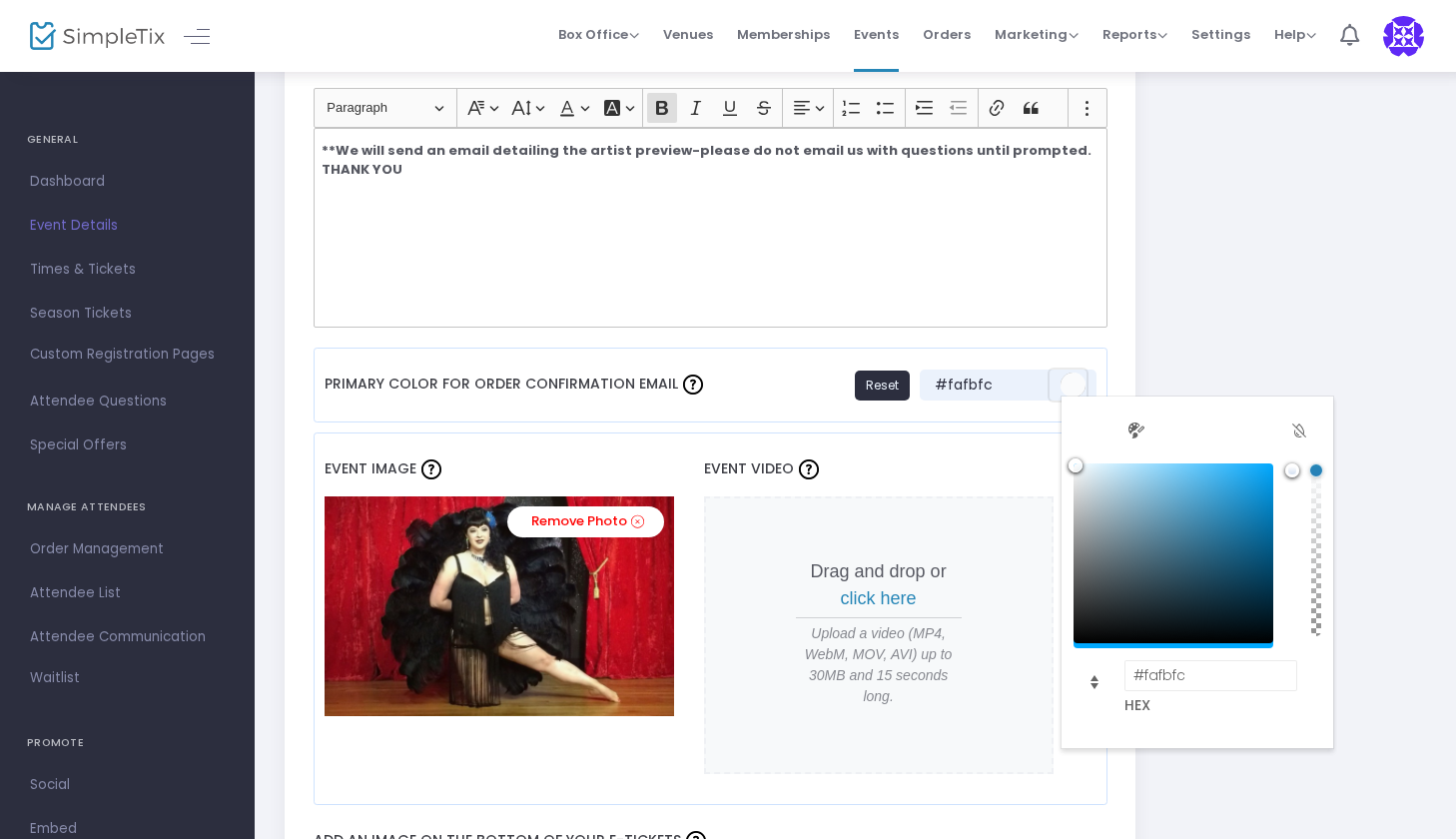 type on "#f8fbfc" 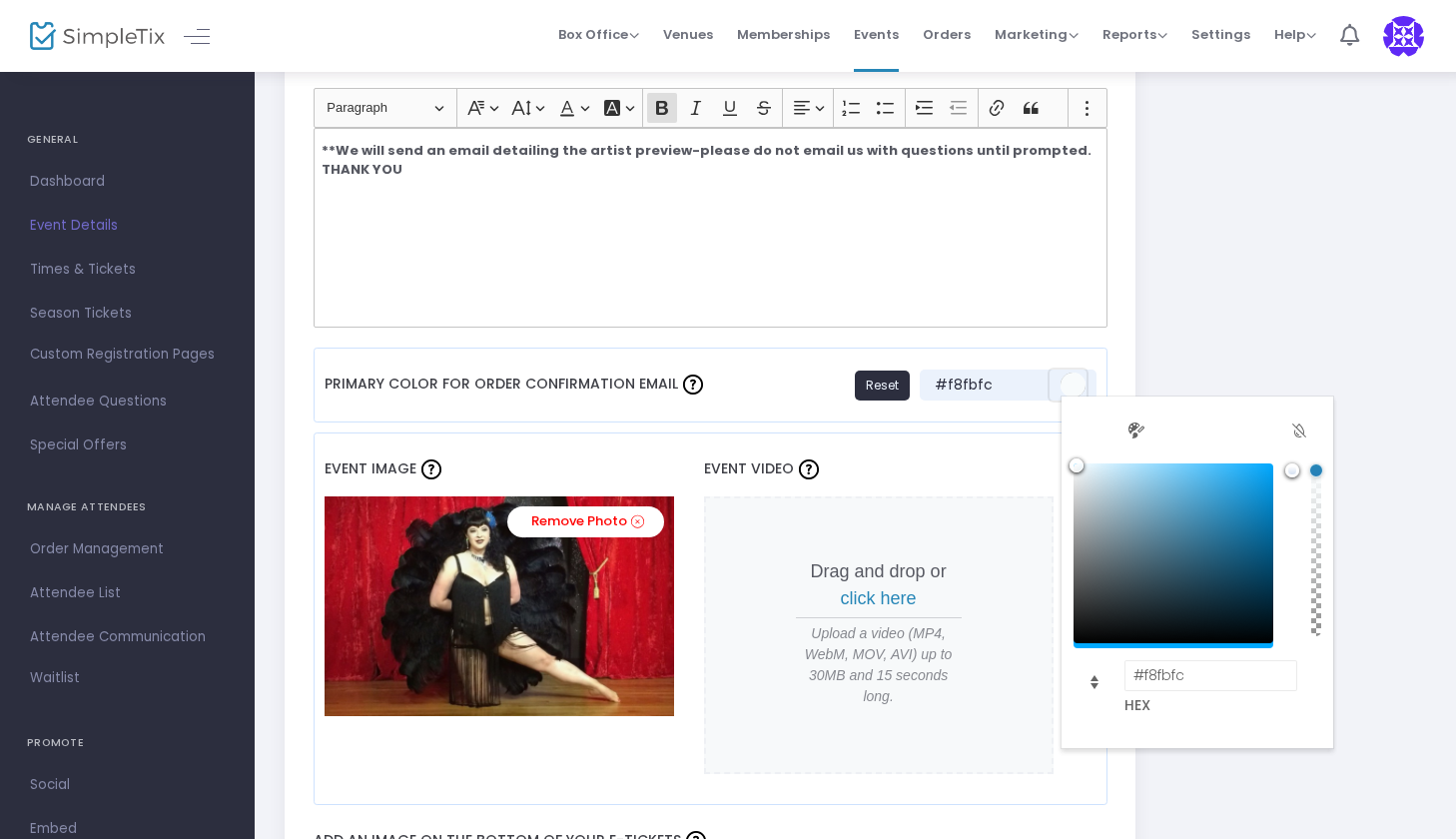 click at bounding box center [1077, 465] 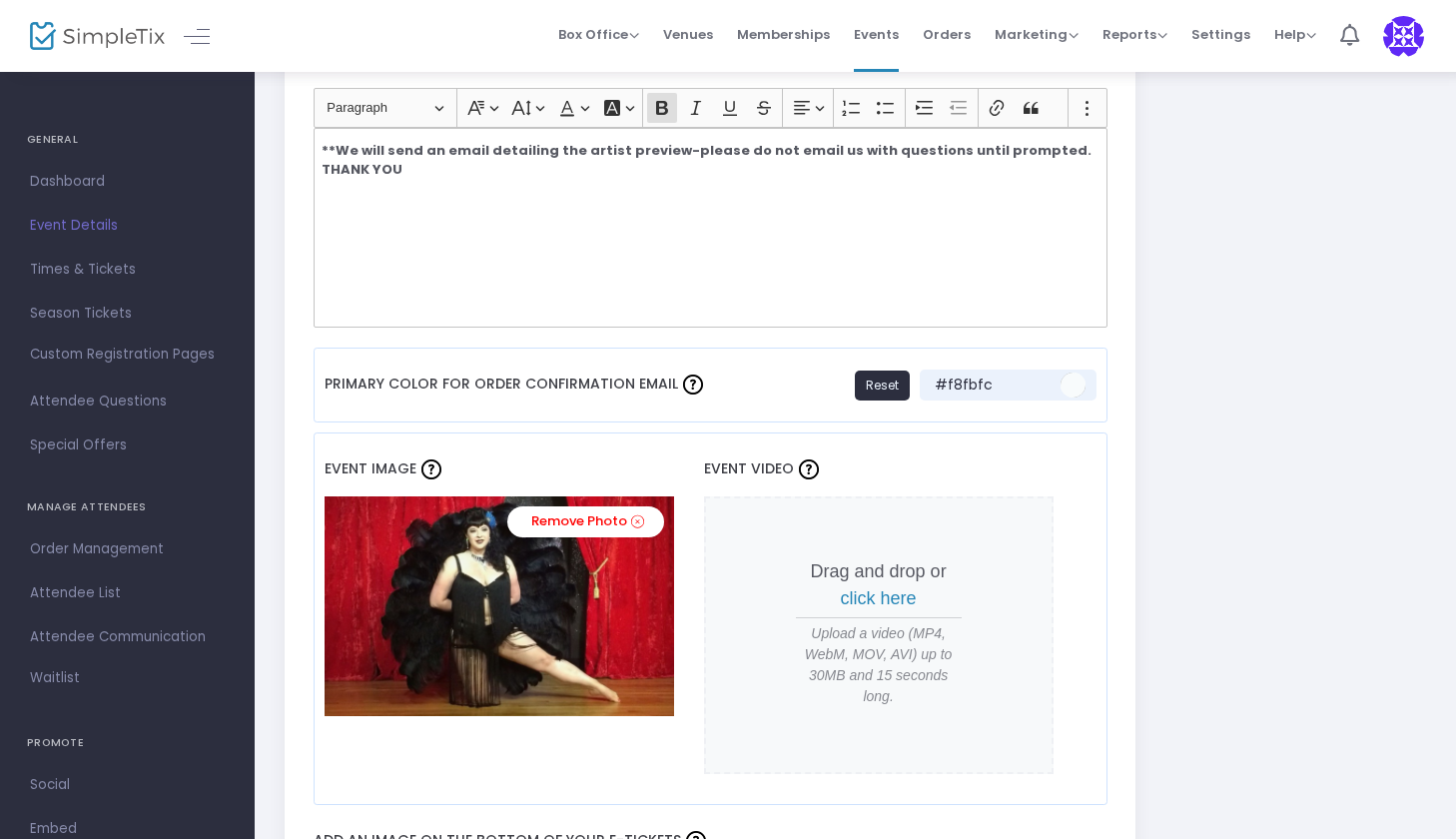click on "Vendor Dinner Masquerade & Preview Event Name  * Dinner or Gala  Event Type  *  Event Type is required  Performing & Visual Arts  Event Category  * Dance  Sub-Category  Internal Category  VENDORS ONLY Madonna Inn Secret Garden Venue Name  *  Venue is required  100 Madonna Road, San Luis Obispo, California, US Venue Address We have a special dinner/dance planned for Friday evening. Please join us if possible!SEPTEMBER 12thThis year we are hosting a dinner in the Secret Garden with a small installation of vendor artwork for VIP's to peruse the night before from 6-10pm. Complim Short Summary (1-2 Sentences) Tell us about your event  * Heading Paragraph Paragraph Heading 1 Heading 2 Heading 3 Font Family Font Family Default Arial Courier New Georgia Lucida Sans Unicode Tahoma Times New Roman Trebuchet MS Verdana Font Size Font Size 9 11 13 Default 17 19 21 Font Color Font Color Remove color Remove color Font Background Color Font Background Color Remove color Remove color Bold (⌘B) Bold Italic (⌘I) Italic" 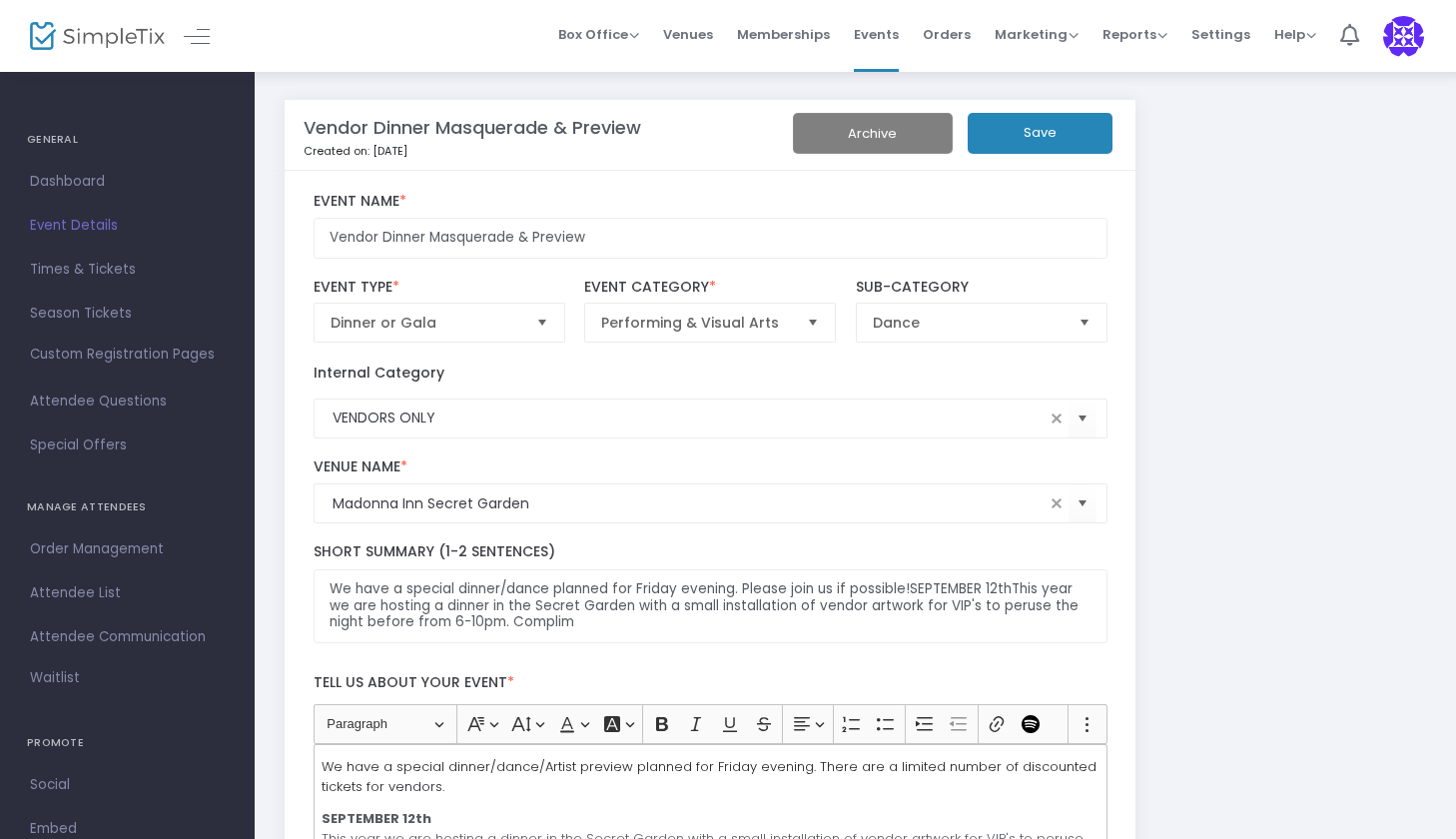 scroll, scrollTop: 0, scrollLeft: 0, axis: both 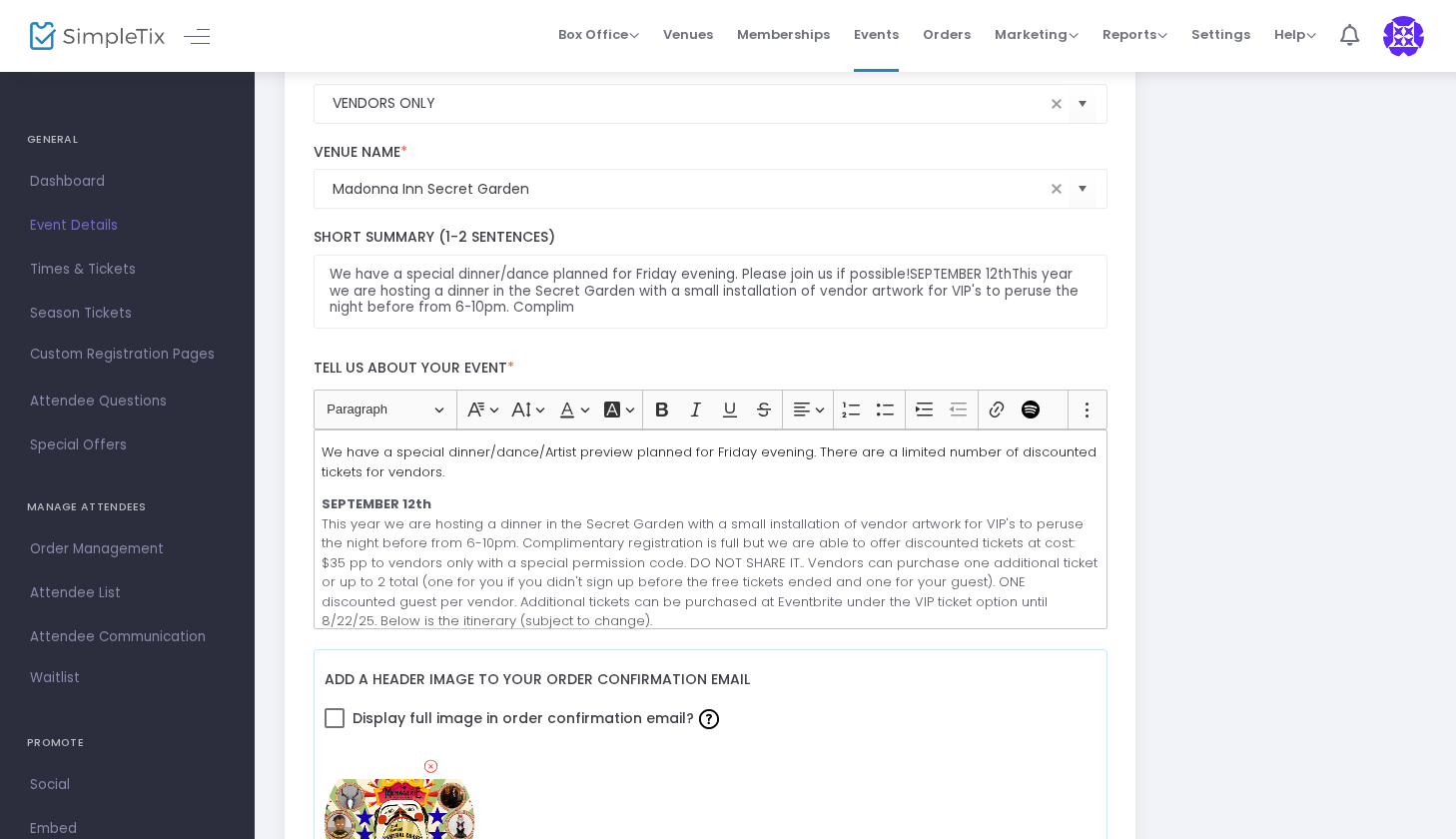 click on "SEPTEMBER 12th This year we are hosting a dinner in the Secret Garden with a small installation of vendor artwork for VIP's to peruse the night before from 6-10pm. Complimentary registration is full but we are able to offer discounted tickets at cost: $35 pp to vendors only with a special permission code. DO NOT SHARE IT.. Vendors can purchase one additional ticket or up to 2 total (one for you if you didn't sign up before the free tickets ended and one for your guest). ONE discounted guest per vendor. Additional tickets can be purchased at Eventbrite under the VIP ticket option until 8/22/25. Below is the itinerary (subject to change)." 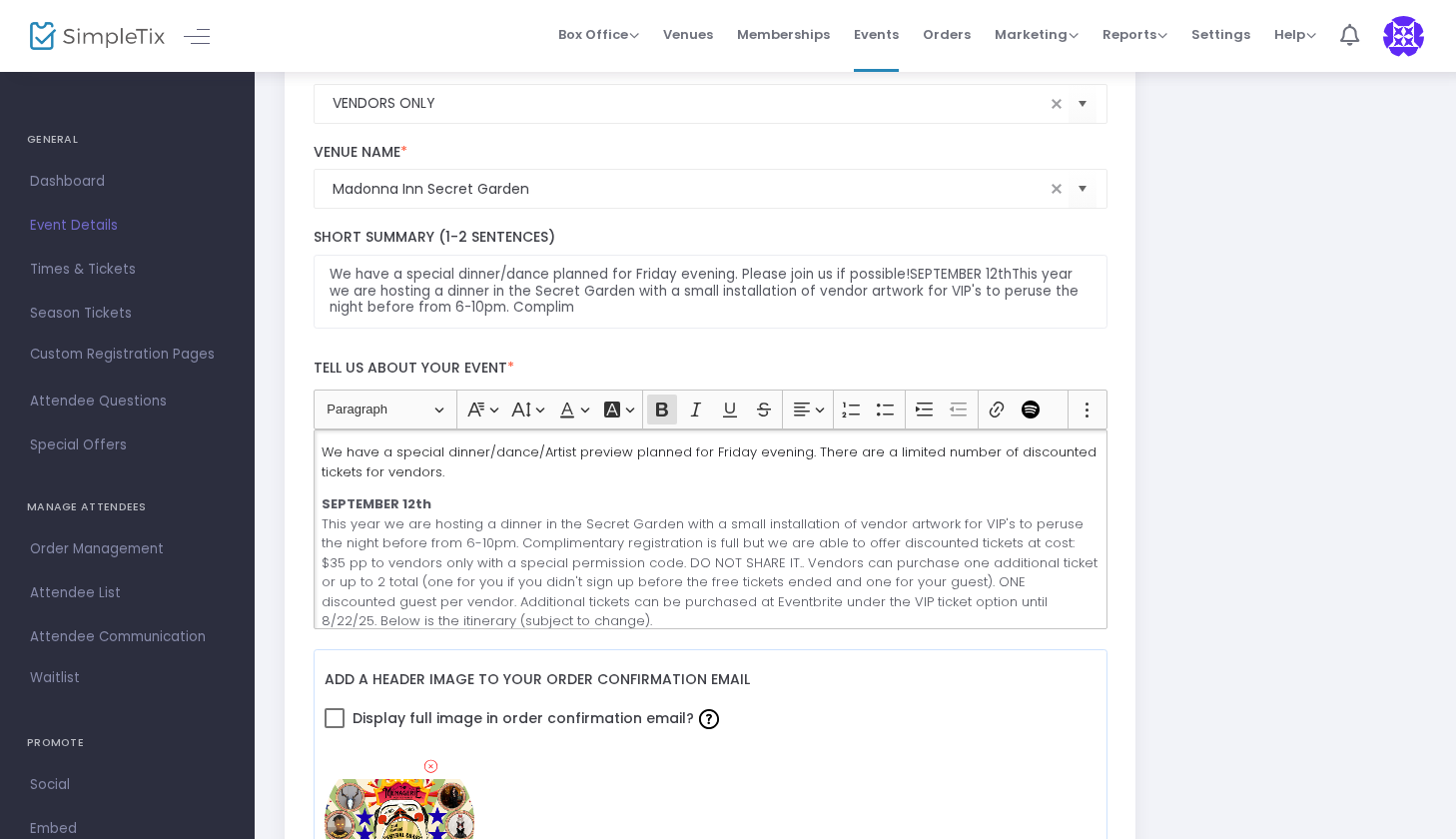 click on "SEPTEMBER 12th This year we are hosting a dinner in the Secret Garden with a small installation of vendor artwork for VIP's to peruse the night before from 6-10pm. Complimentary registration is full but we are able to offer discounted tickets at cost: $35 pp to vendors only with a special permission code. DO NOT SHARE IT.. Vendors can purchase one additional ticket or up to 2 total (one for you if you didn't sign up before the free tickets ended and one for your guest). ONE discounted guest per vendor. Additional tickets can be purchased at Eventbrite under the VIP ticket option until 8/22/25. Below is the itinerary (subject to change)." 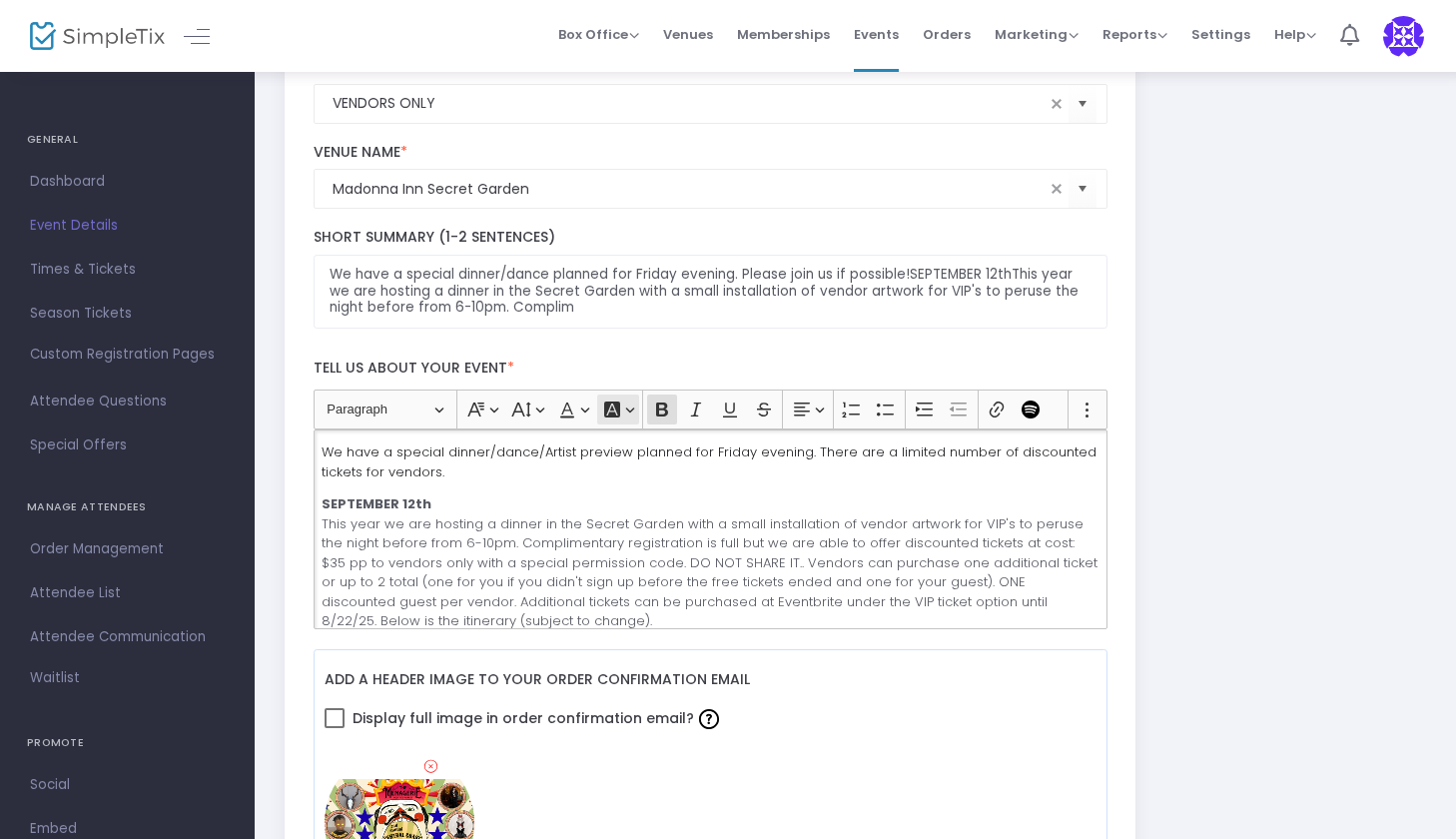 click on "Font Background Color Font Background Color" 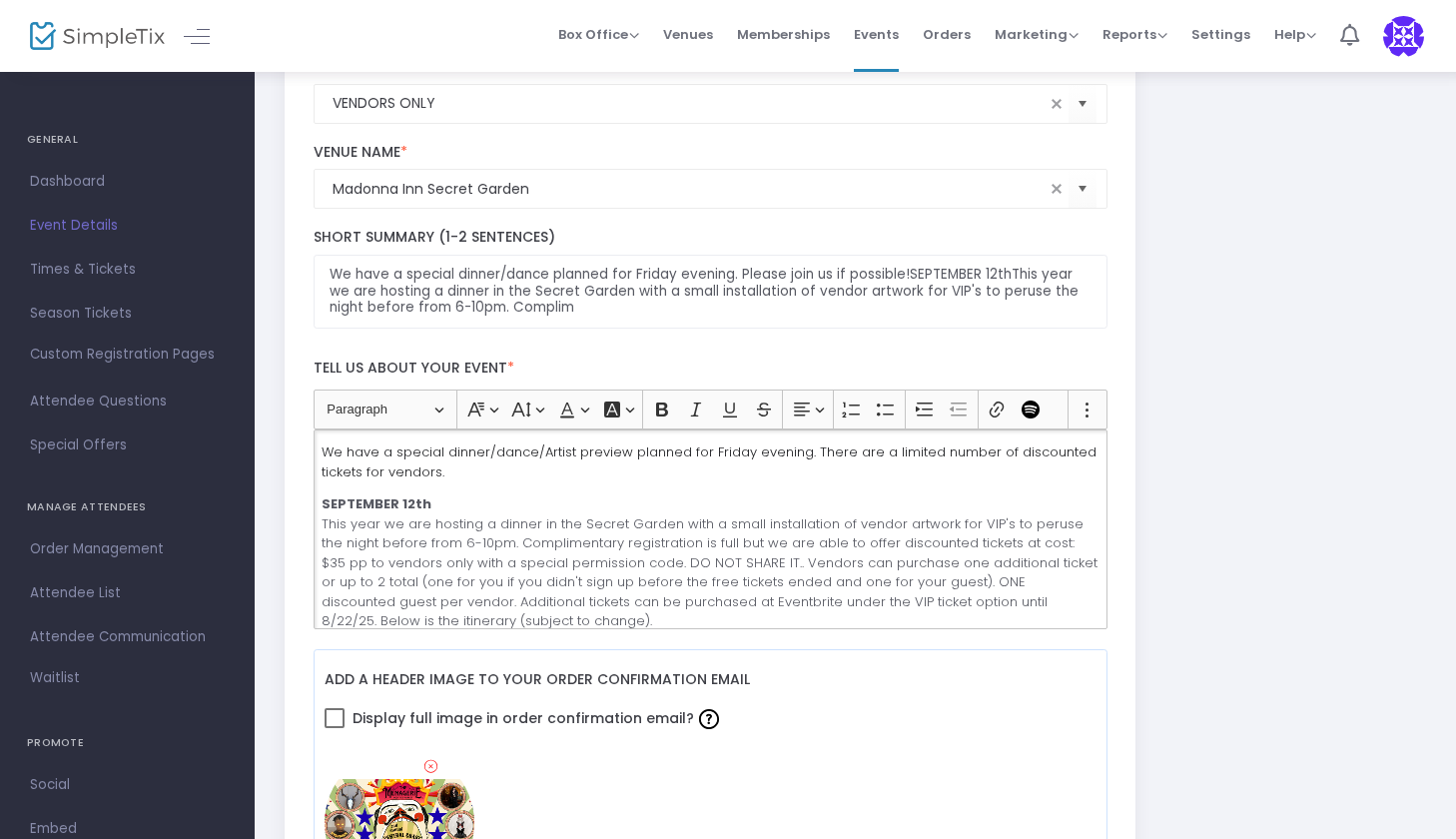 click on "We have a special dinner/dance/Artist preview planned for Friday evening. There are a limited number of discounted tickets for vendors." 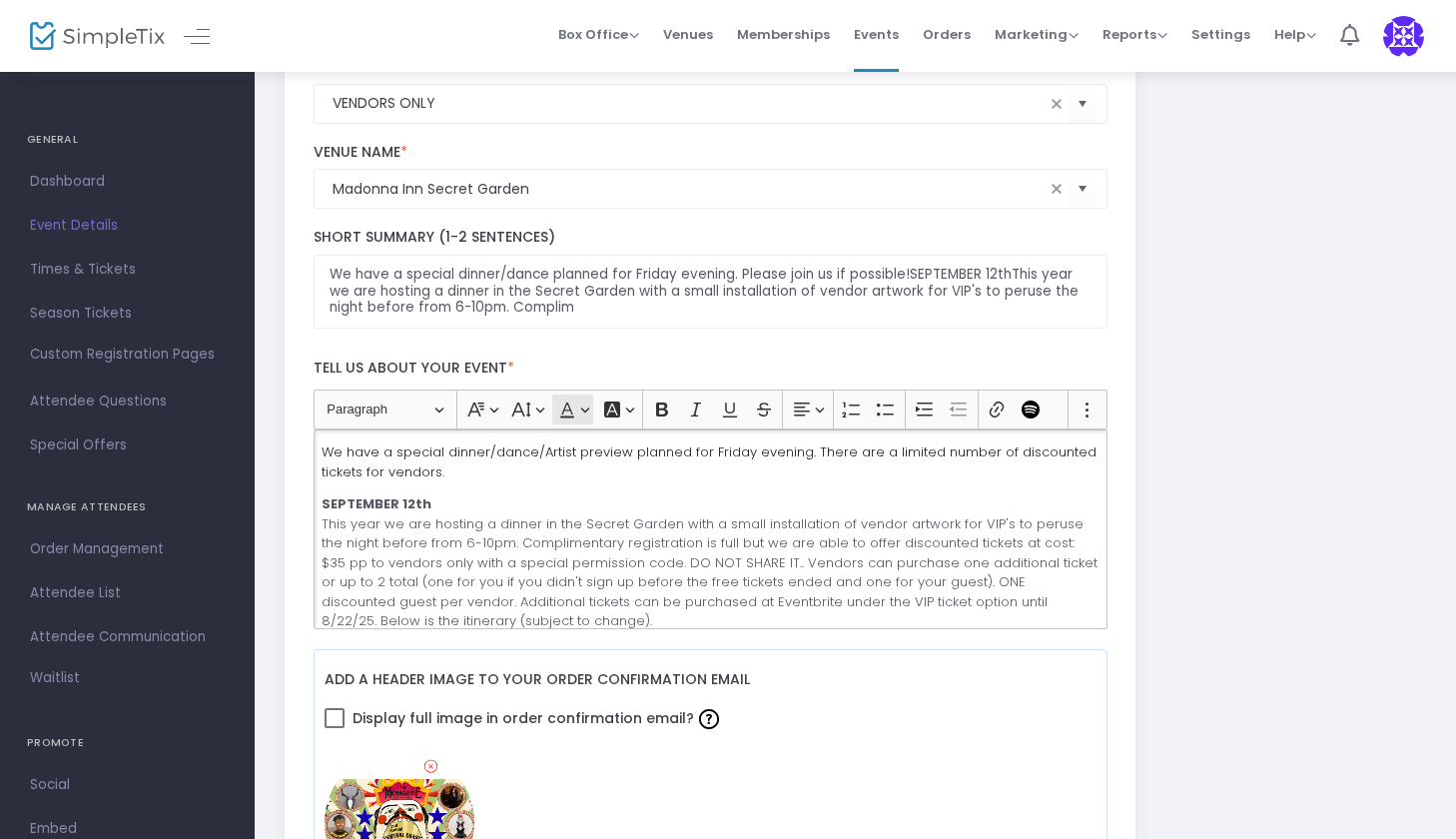 click on "Font Color Font Color" 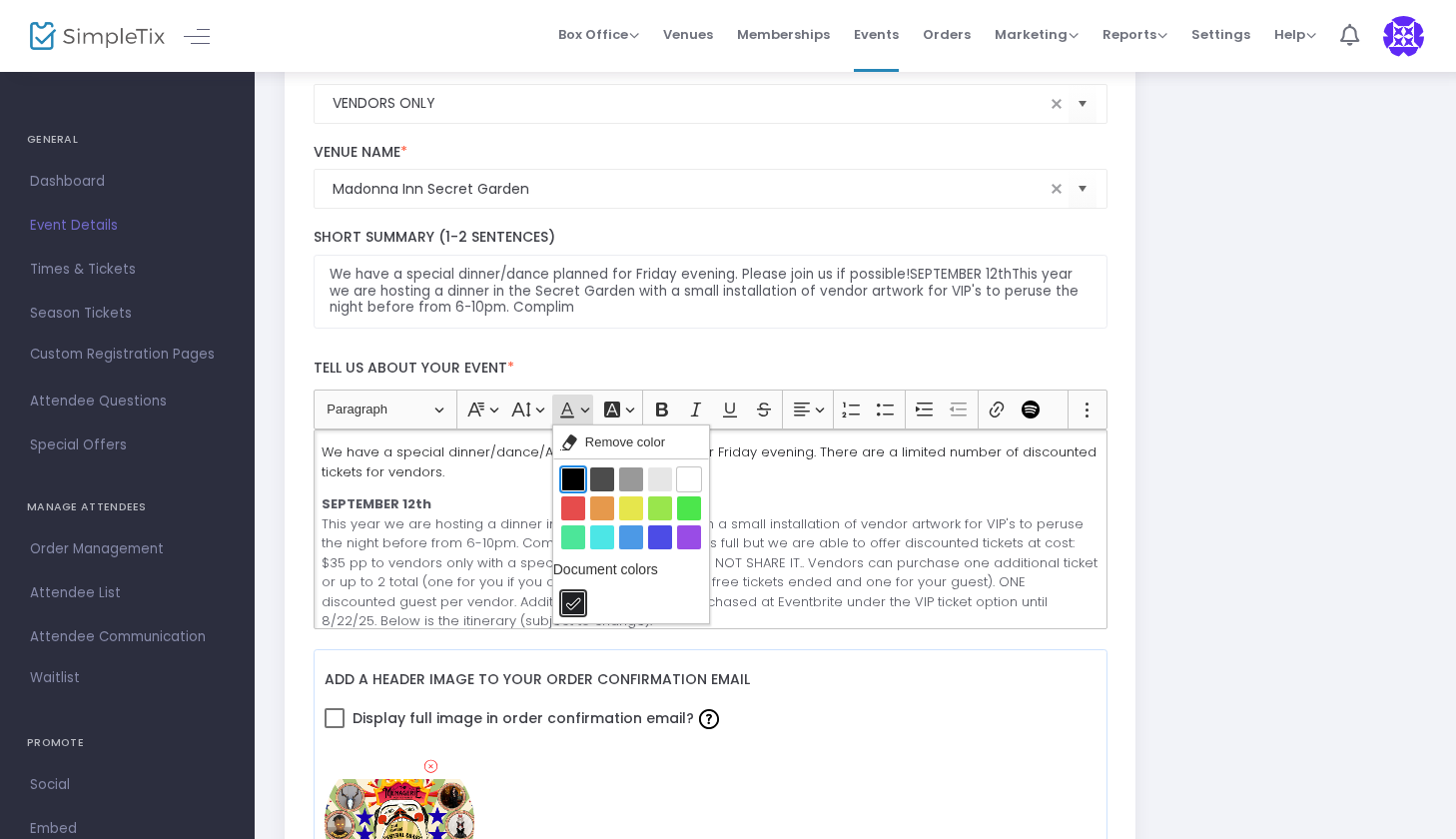 click on "Black Black" 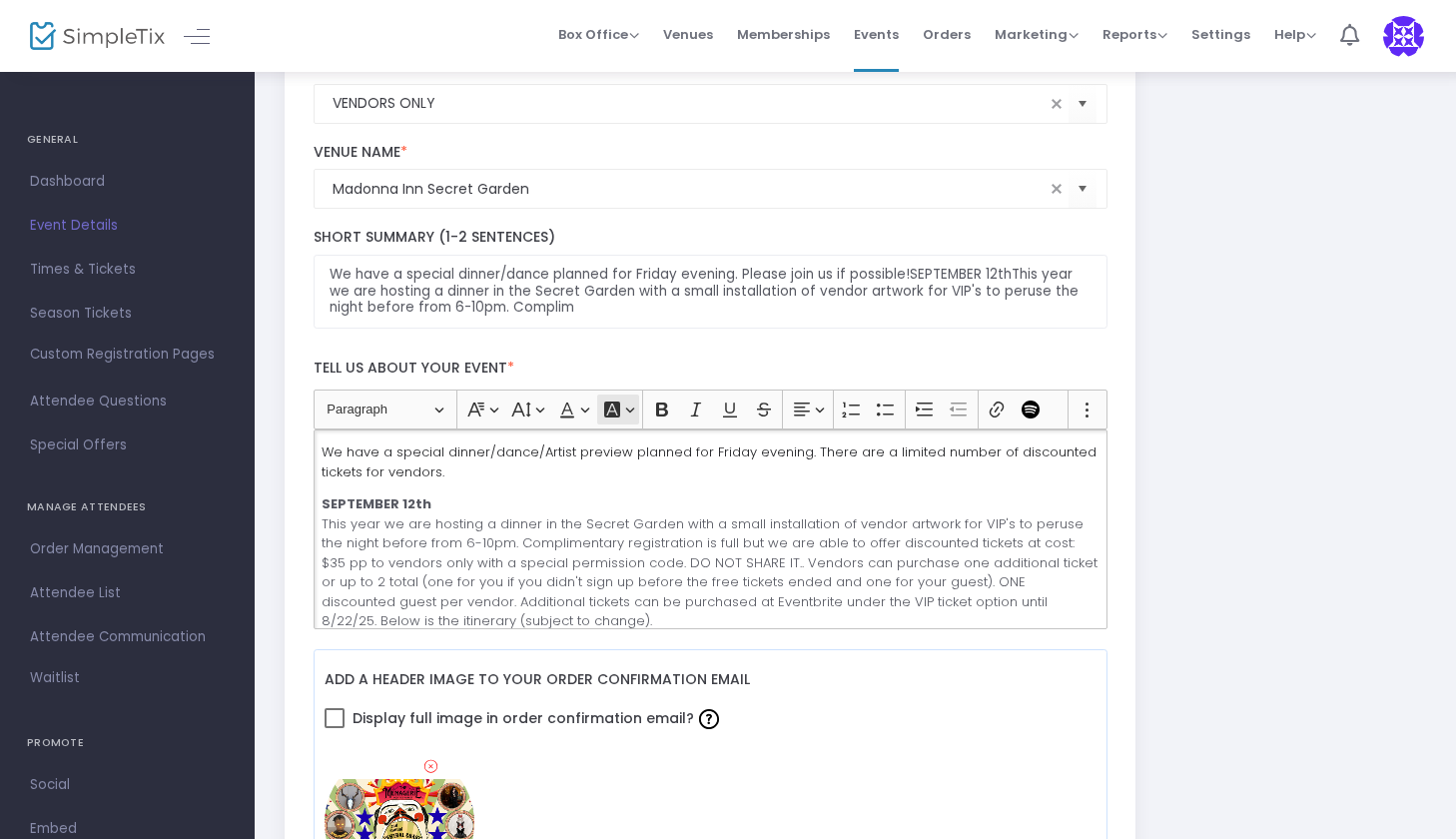 click on "Font Background Color Font Background Color" 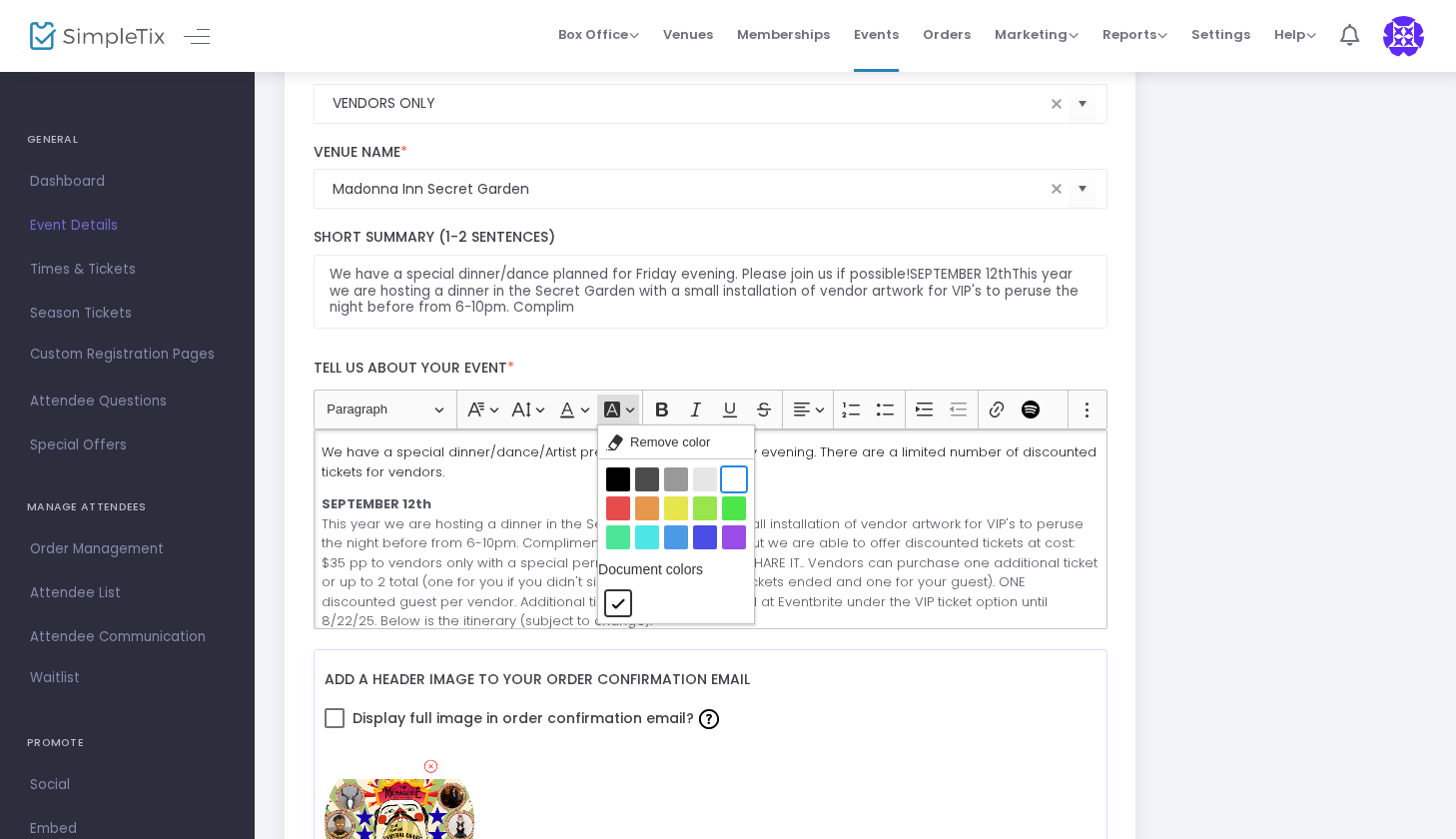 click on "White White" 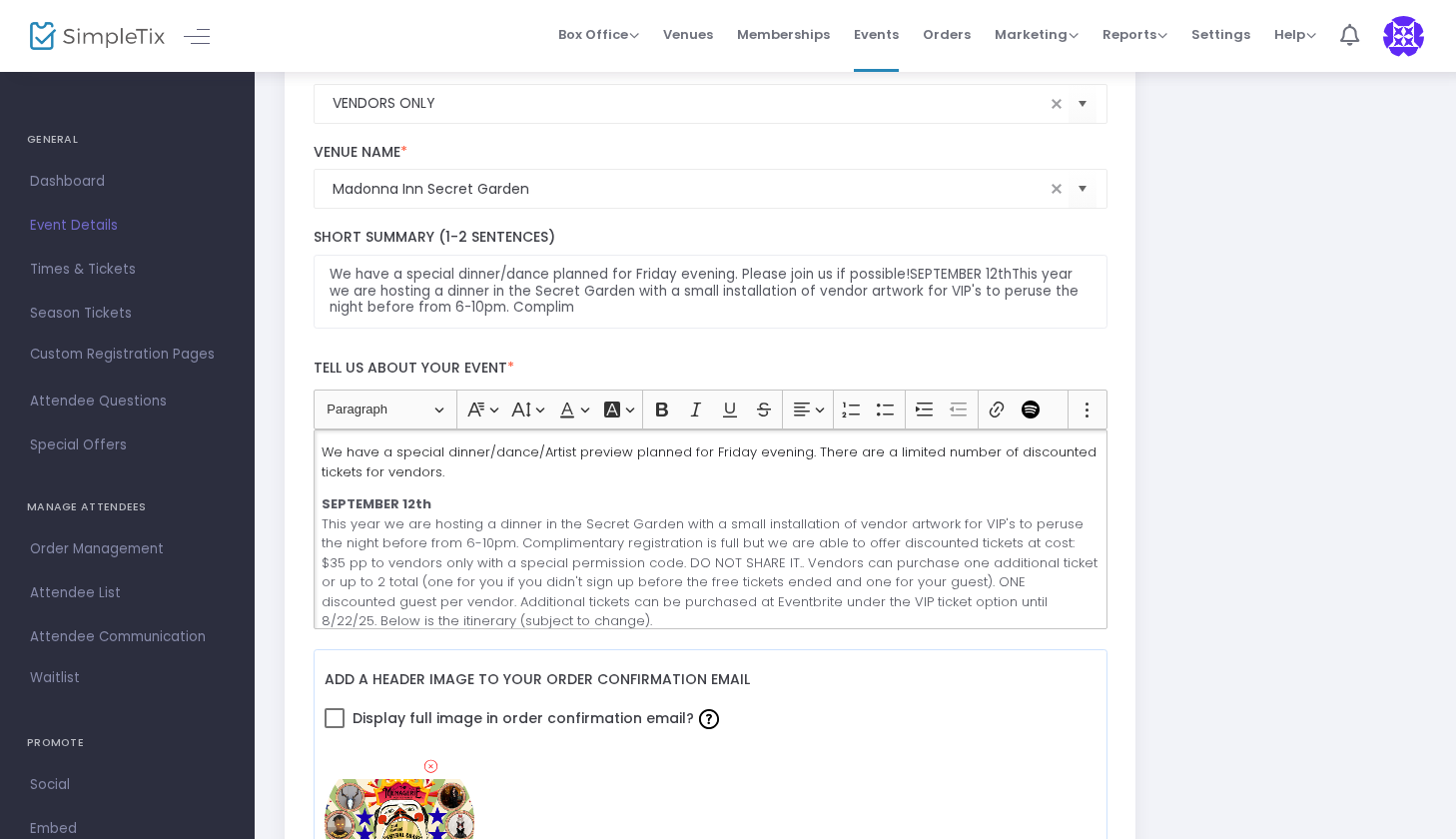 click on "SEPTEMBER 12th This year we are hosting a dinner in the Secret Garden with a small installation of vendor artwork for VIP's to peruse the night before from 6-10pm. Complimentary registration is full but we are able to offer discounted tickets at cost: $35 pp to vendors only with a special permission code. DO NOT SHARE IT.. Vendors can purchase one additional ticket or up to 2 total (one for you if you didn't sign up before the free tickets ended and one for your guest). ONE discounted guest per vendor. Additional tickets can be purchased at Eventbrite under the VIP ticket option until 8/22/25. Below is the itinerary (subject to change)." 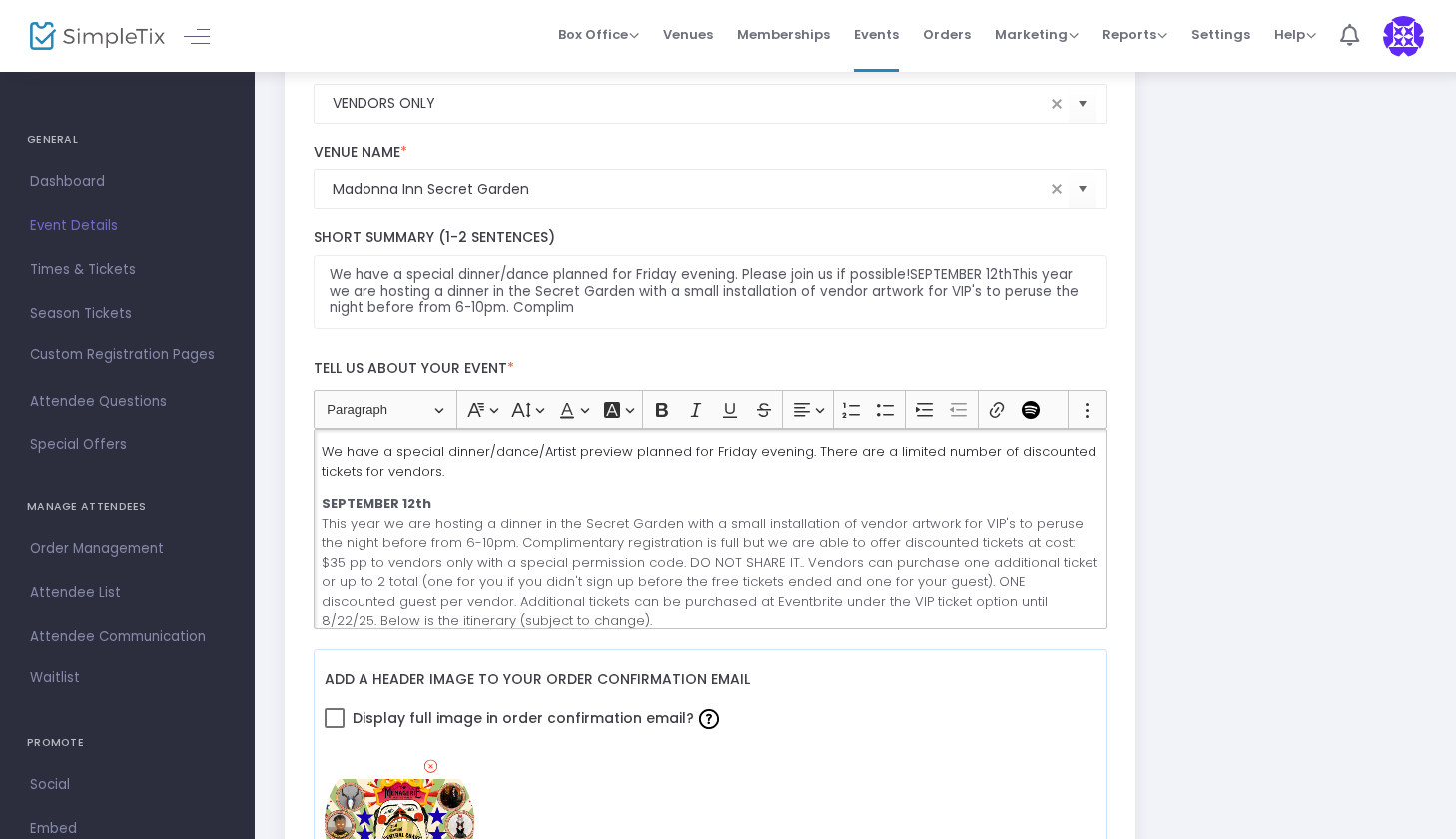 scroll, scrollTop: 0, scrollLeft: 0, axis: both 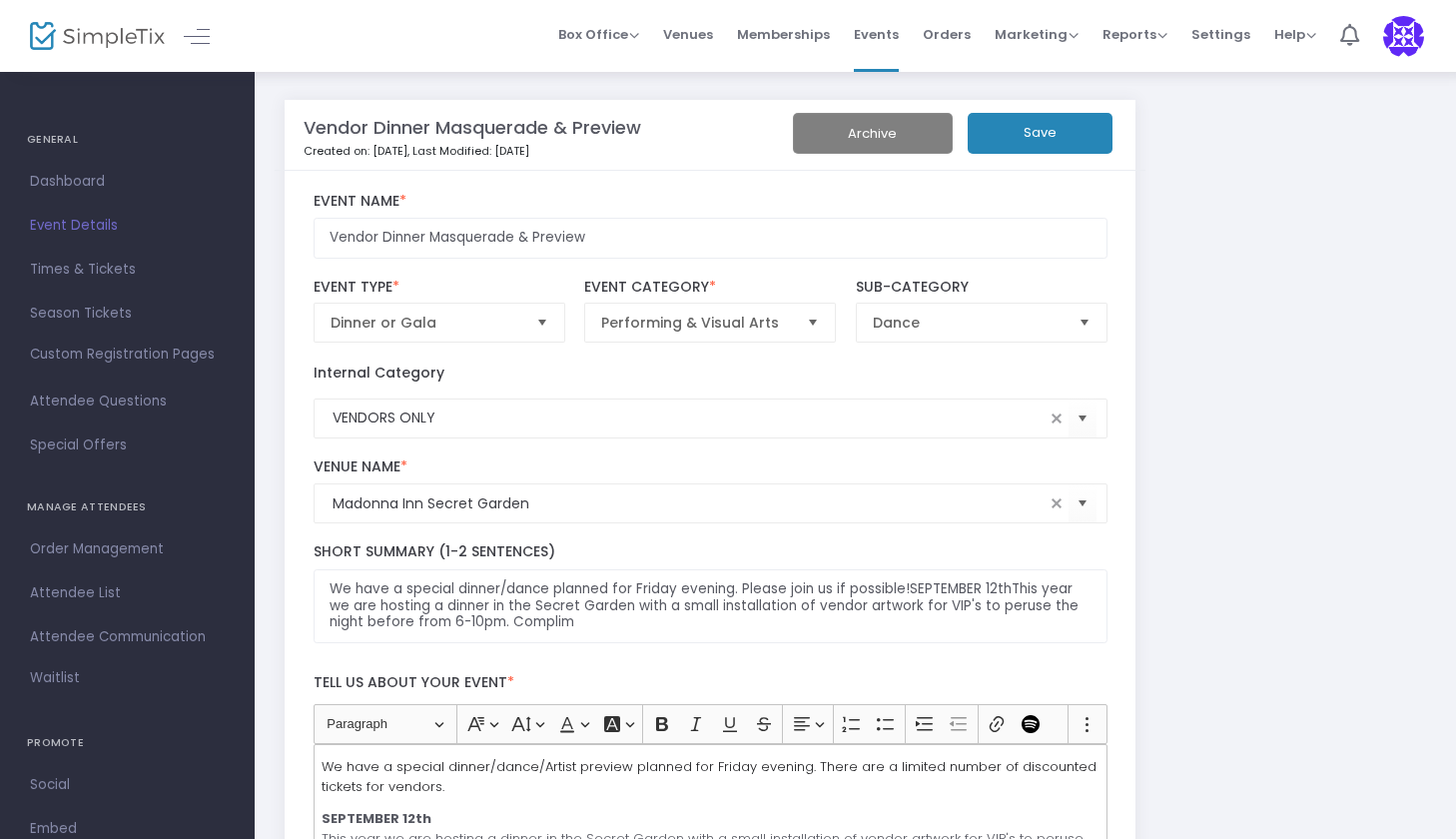 click on "Save" 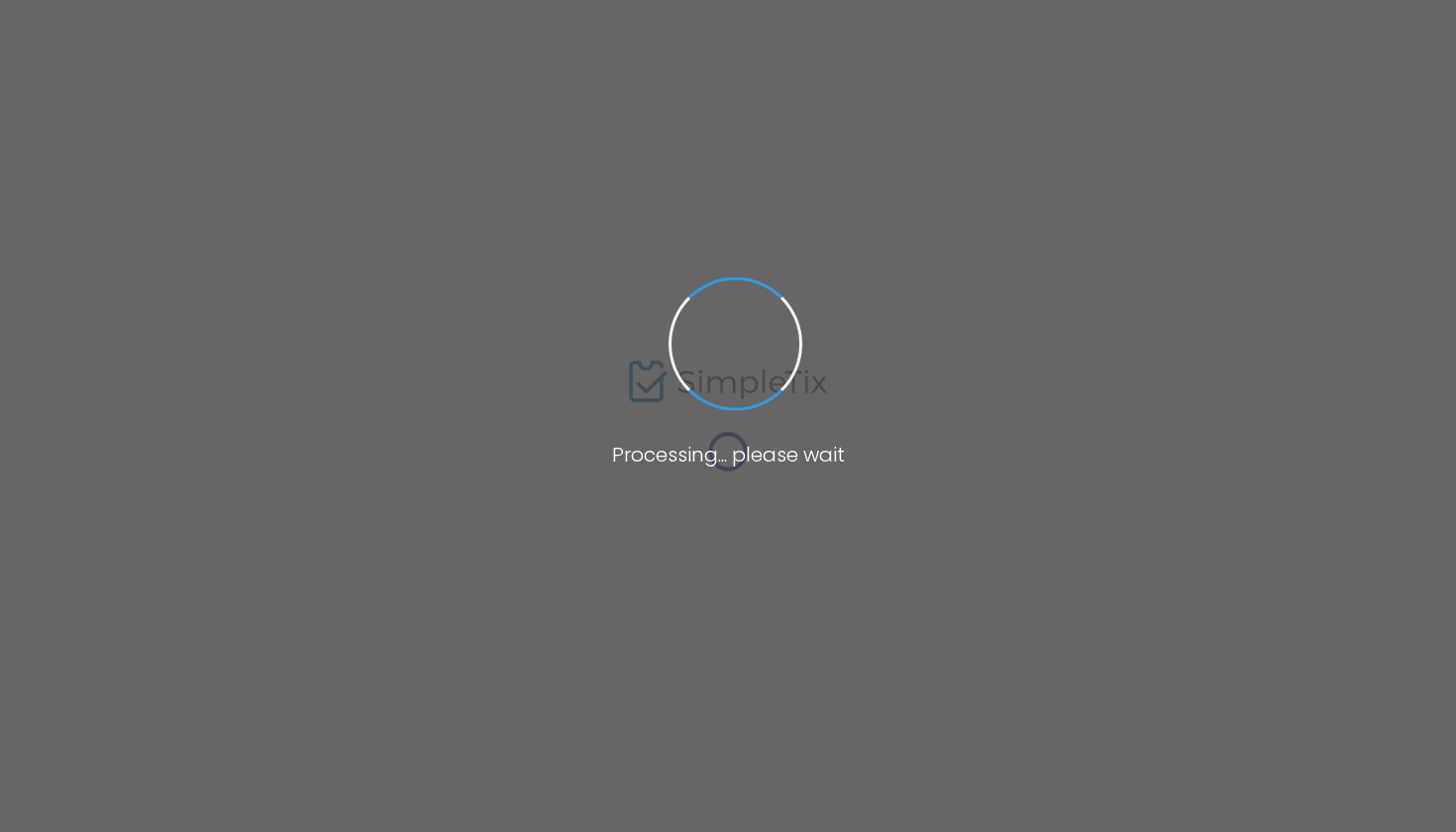 scroll, scrollTop: 0, scrollLeft: 0, axis: both 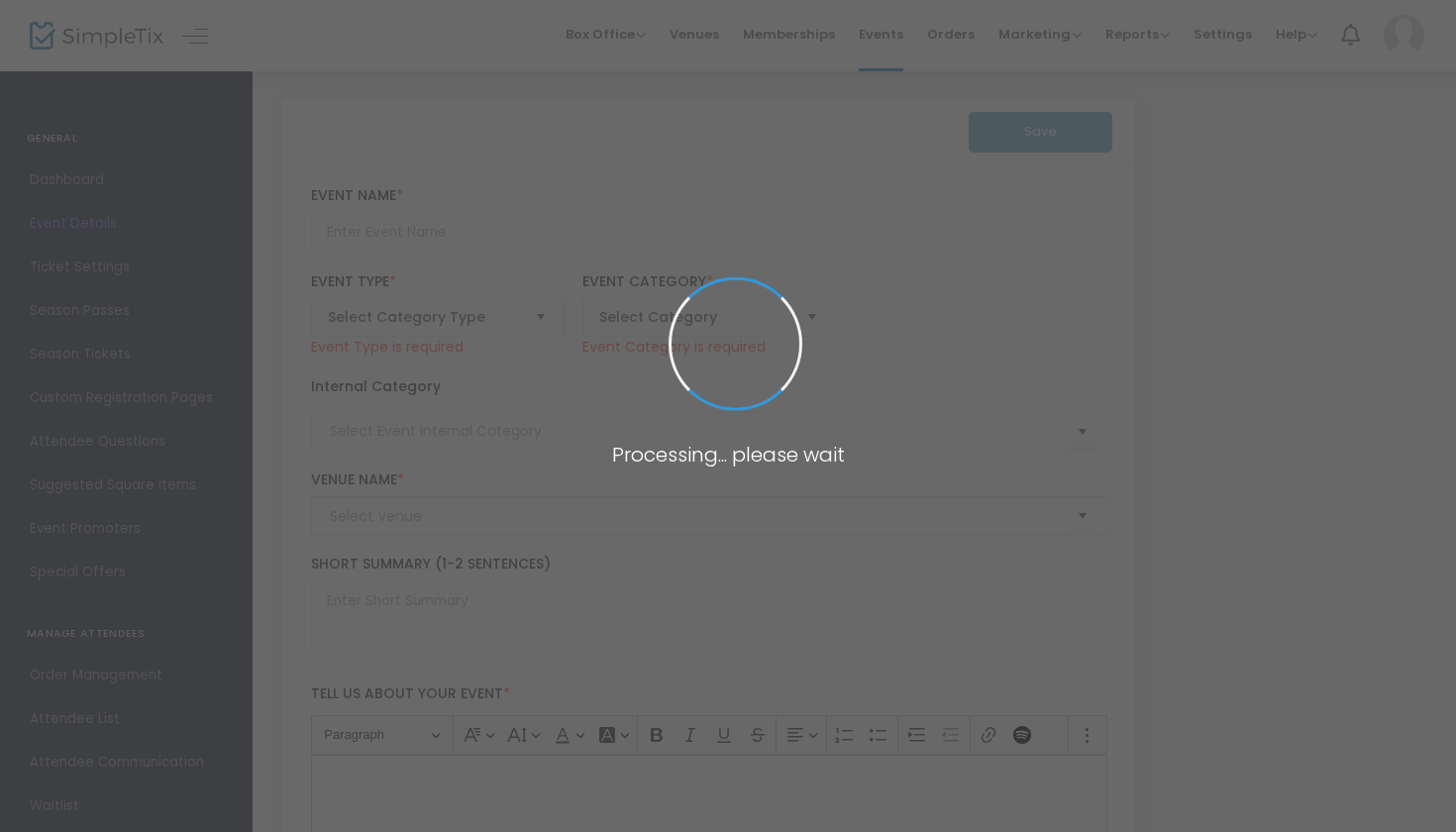 type on "Vendor Dinner Masquerade & Preview" 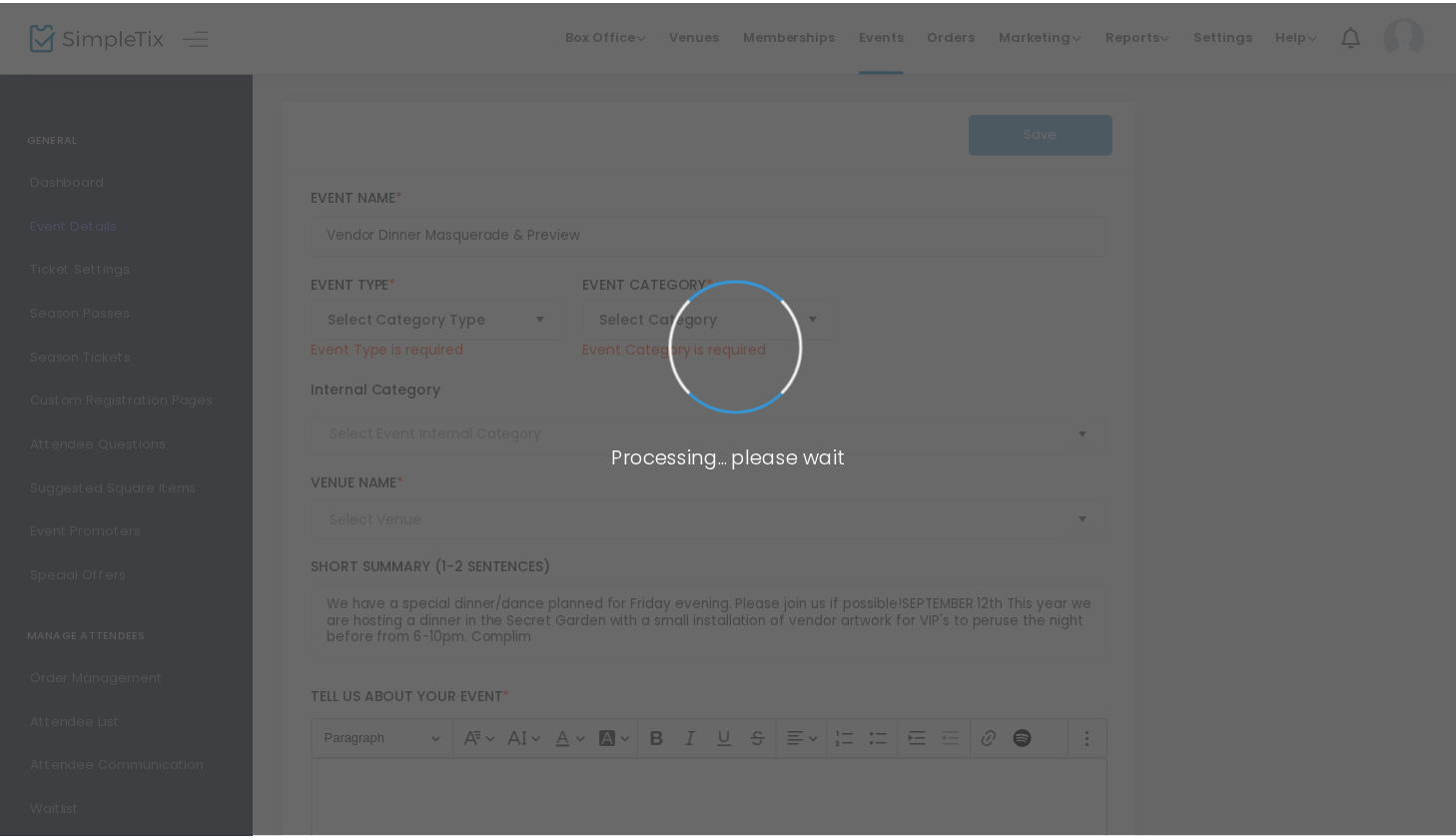 scroll, scrollTop: 0, scrollLeft: 0, axis: both 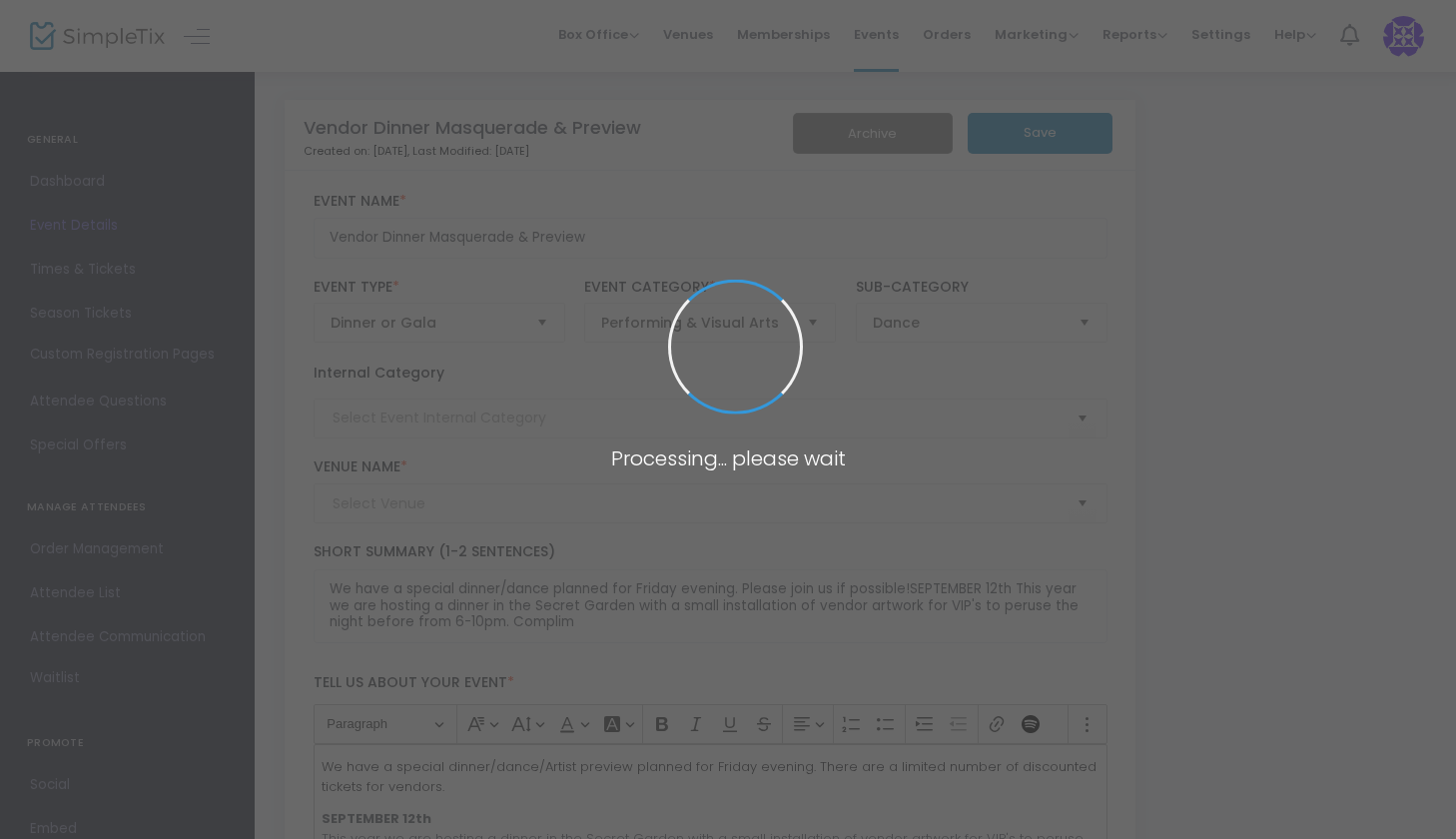 type on "VENDORS ONLY" 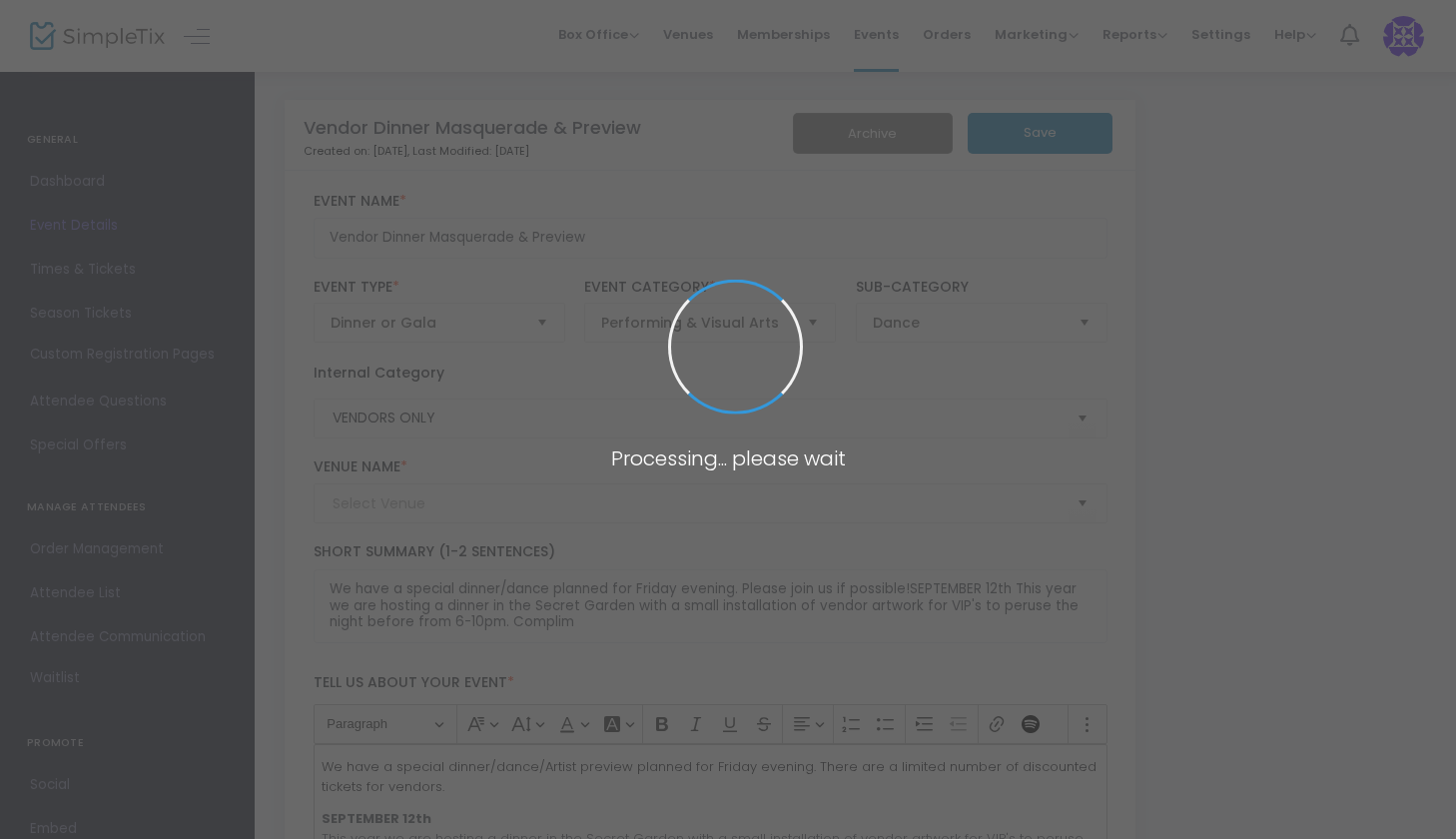 type on "Madonna Inn Secret Garden" 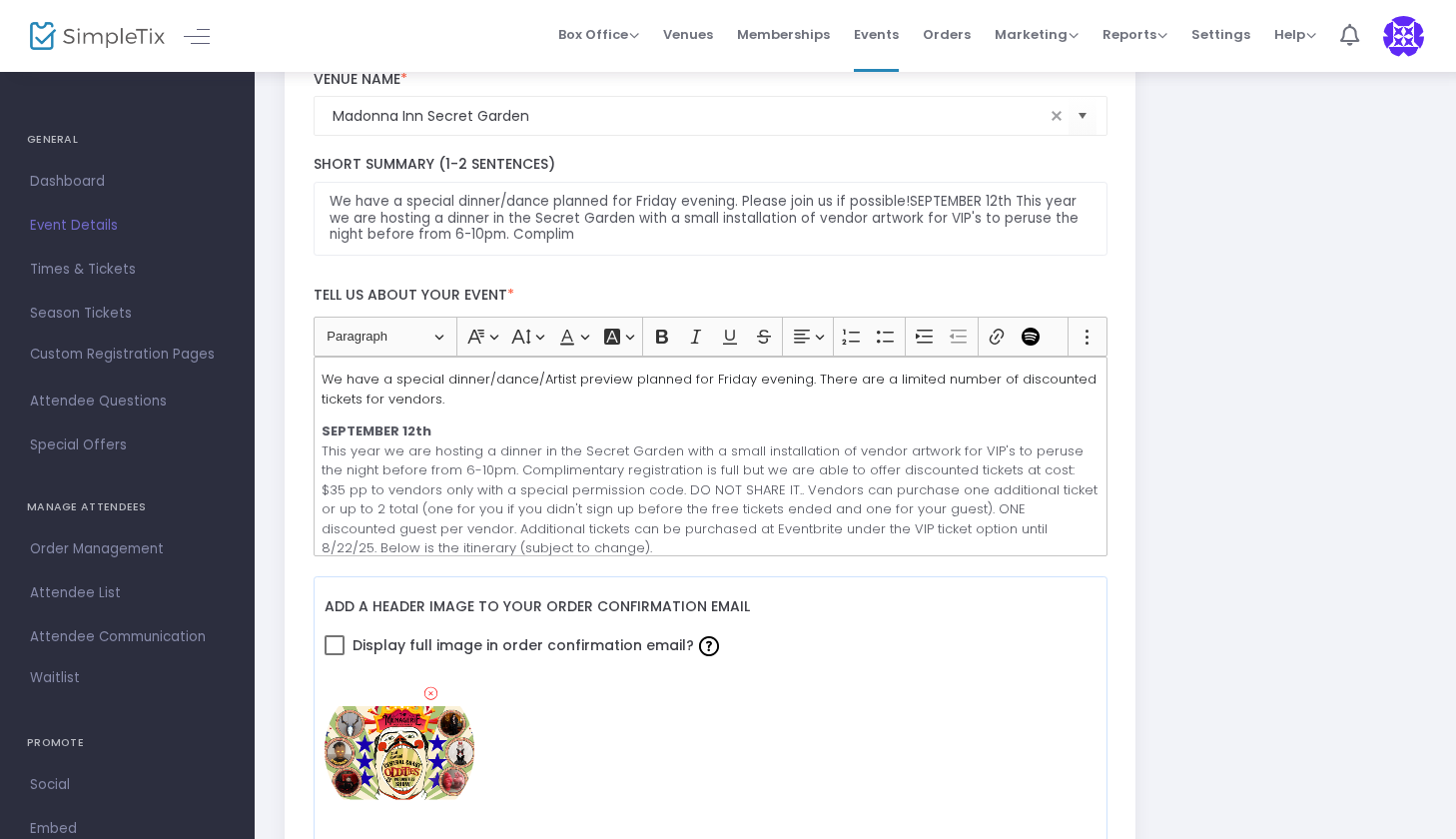 scroll, scrollTop: 423, scrollLeft: 0, axis: vertical 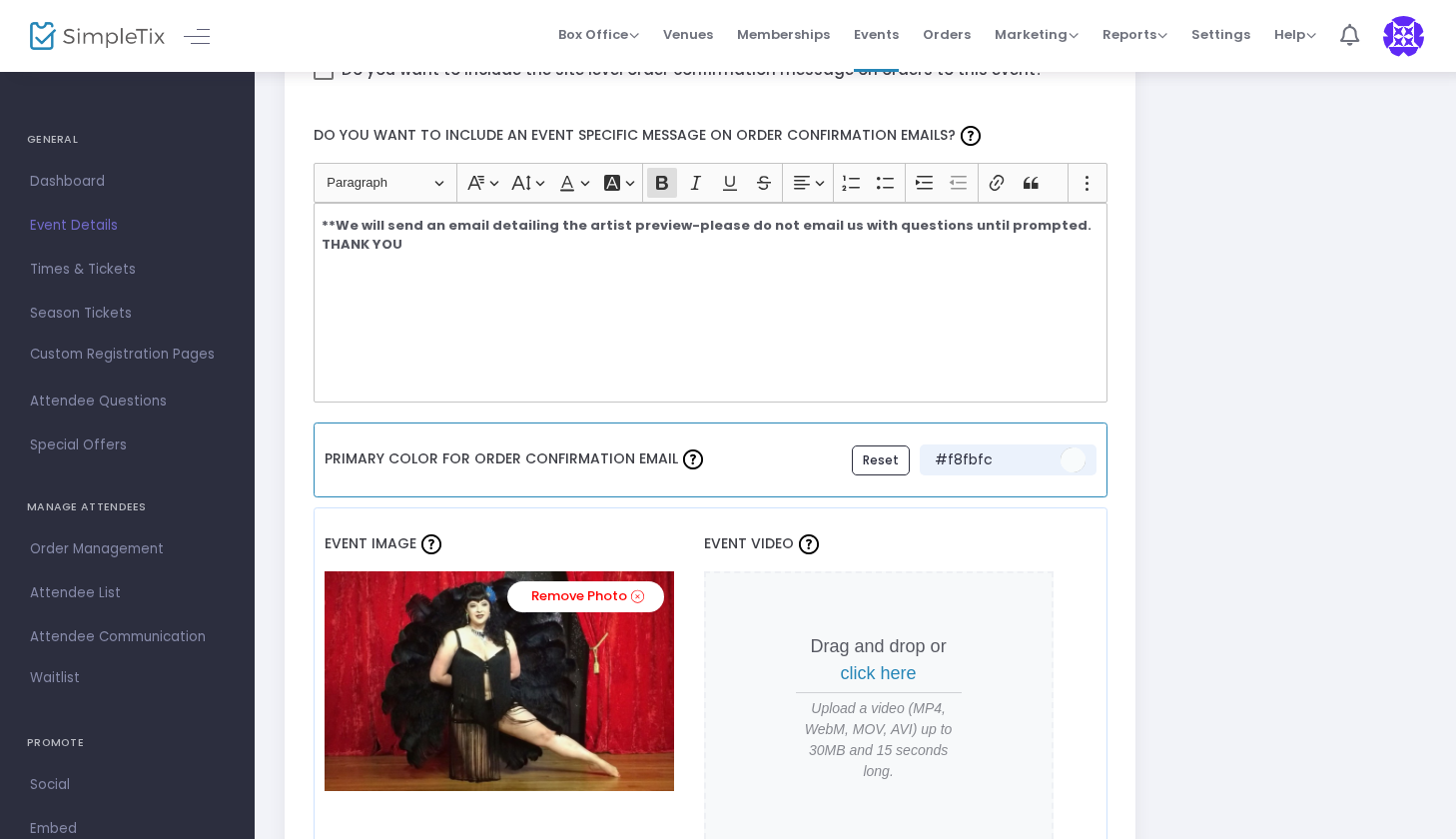 click on "Reset" 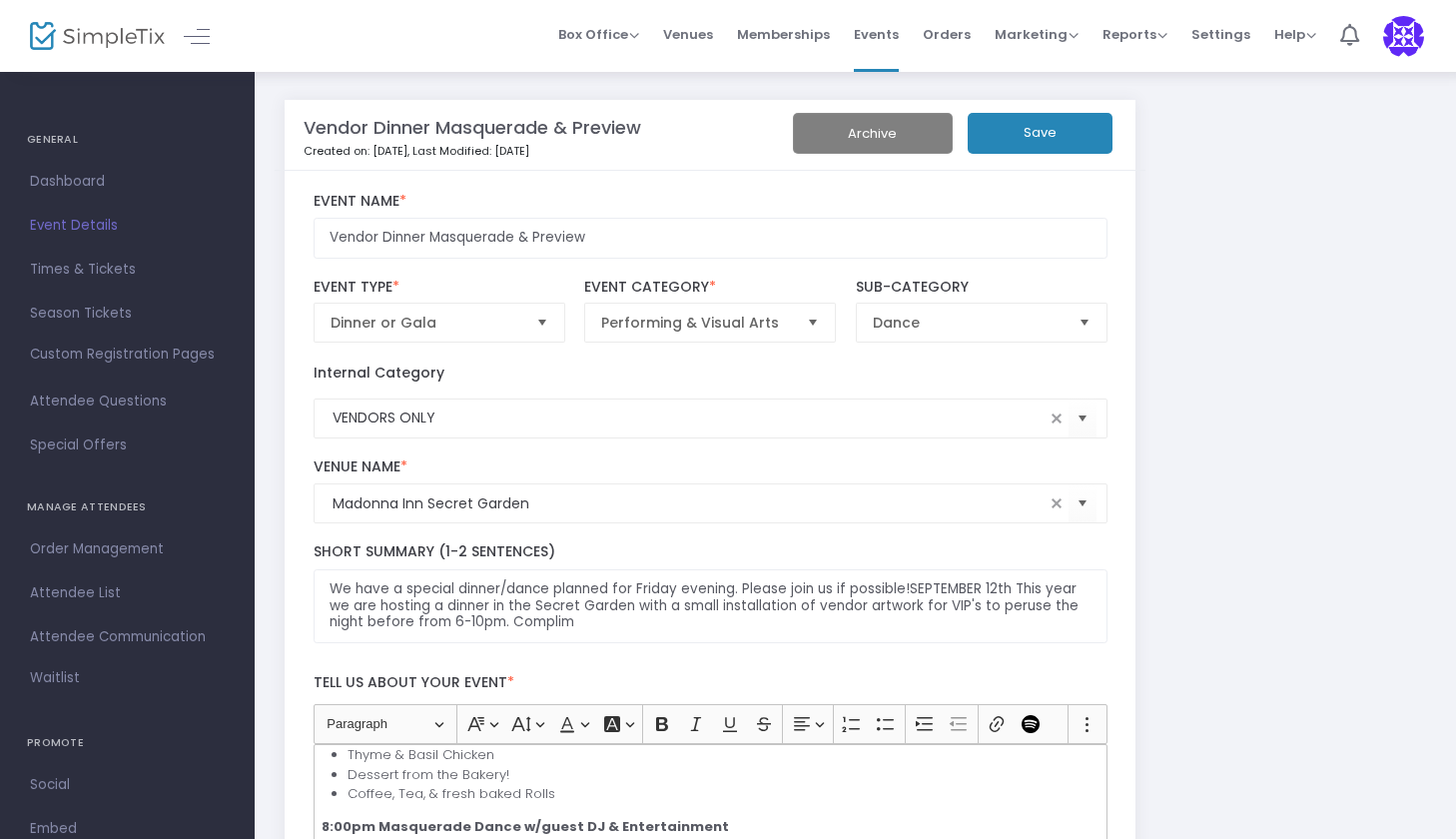 scroll, scrollTop: 0, scrollLeft: 0, axis: both 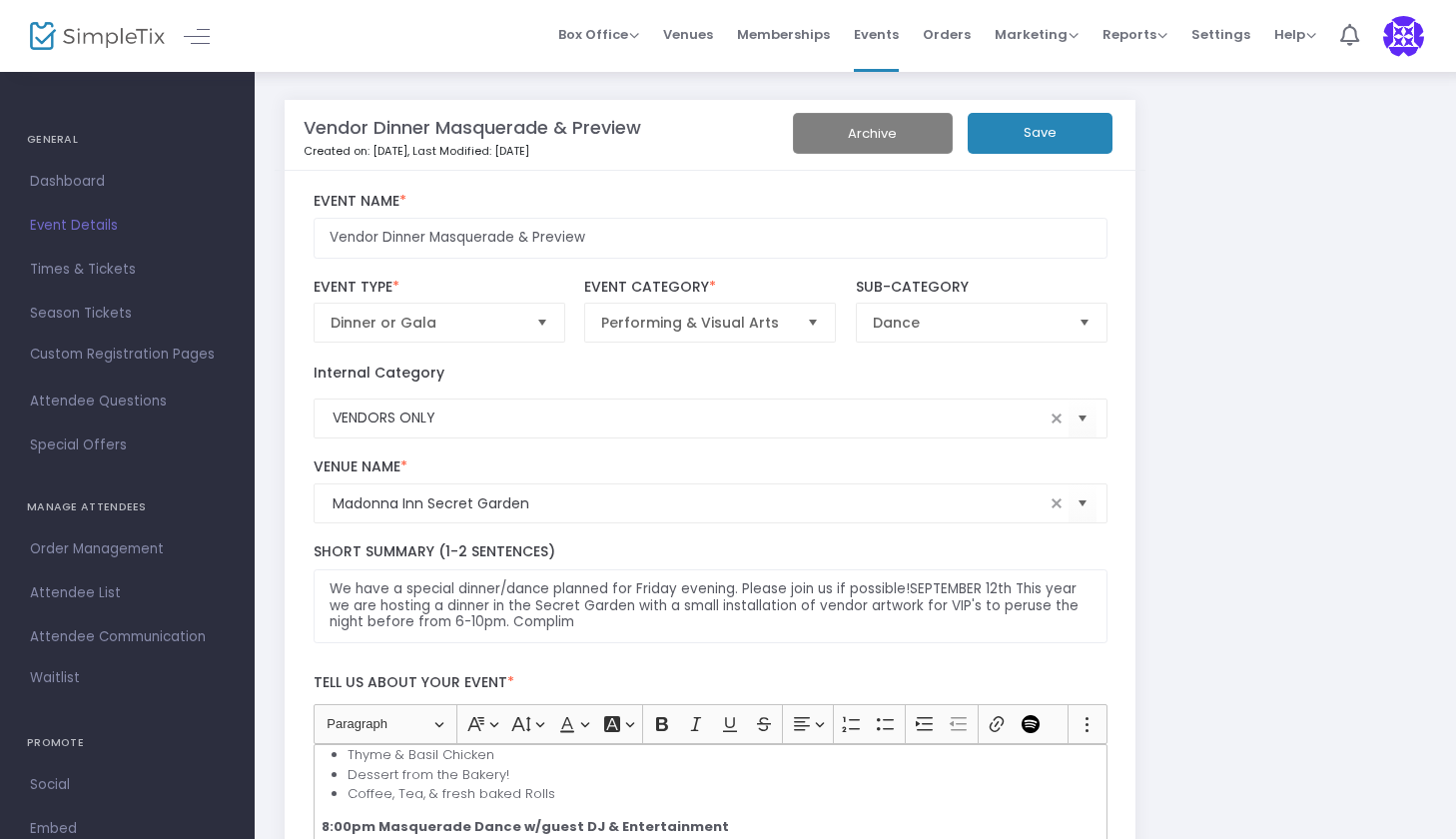 click on "Save" 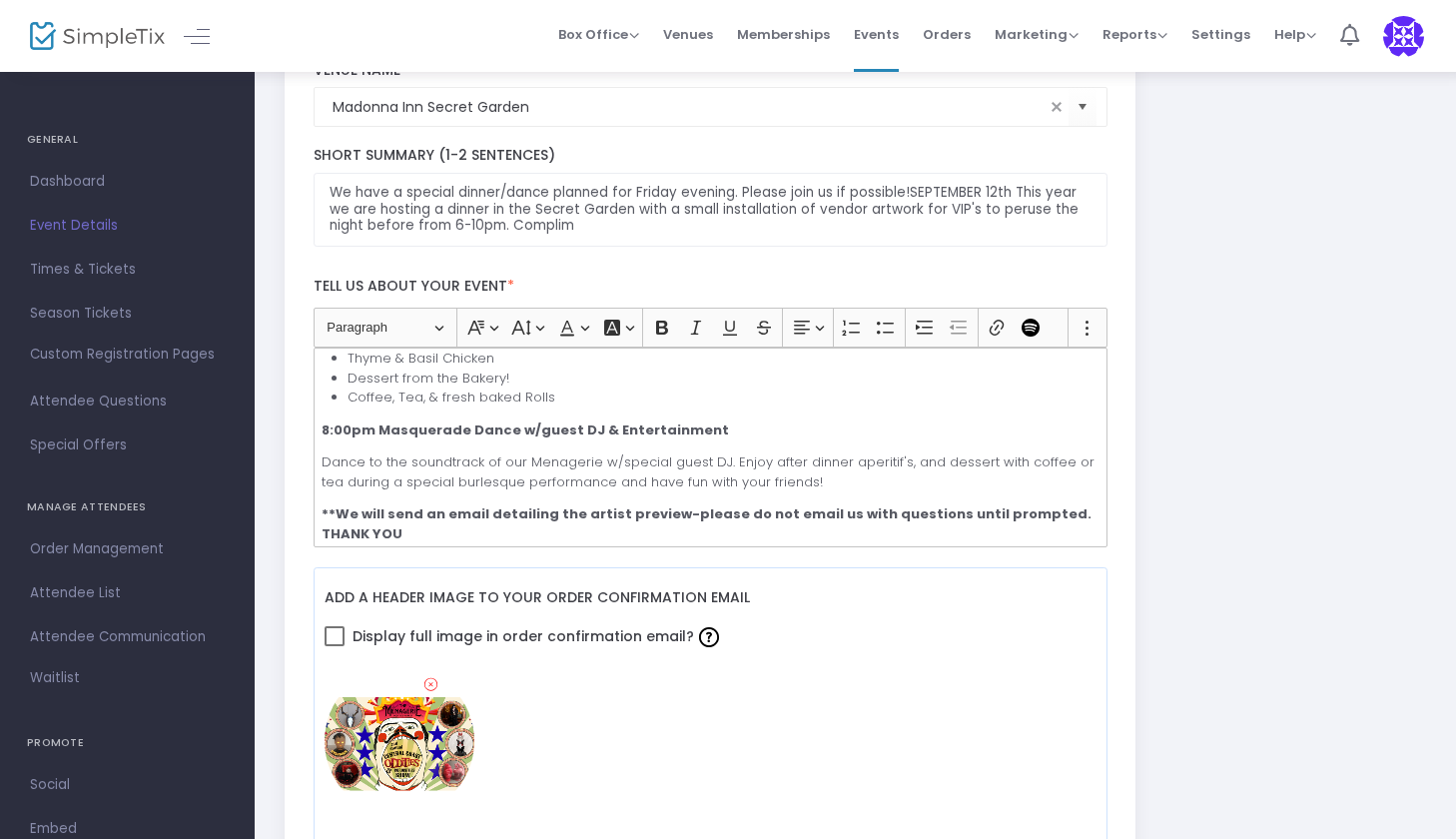 scroll, scrollTop: 432, scrollLeft: 0, axis: vertical 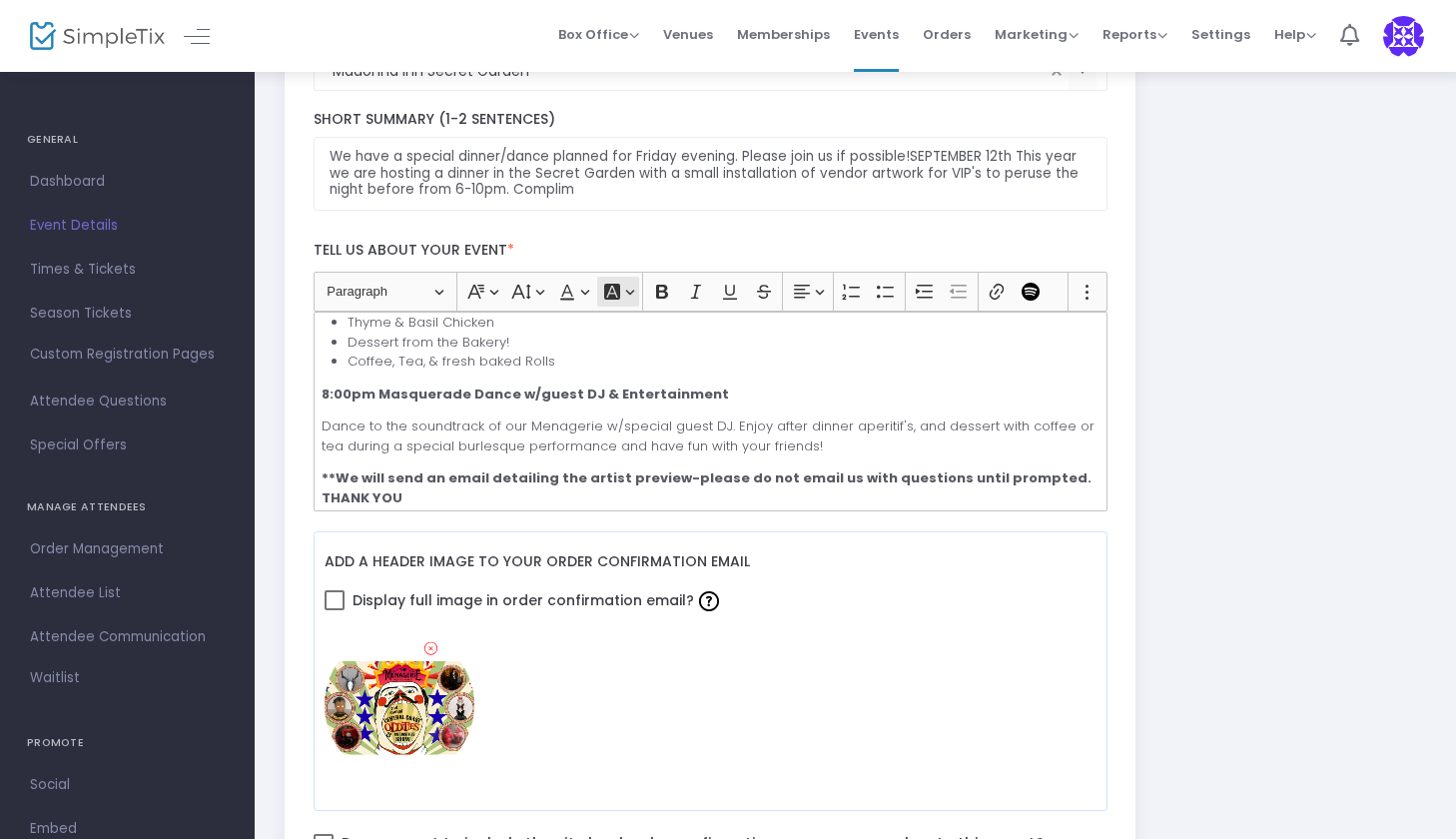 click on "Font Background Color Font Background Color" 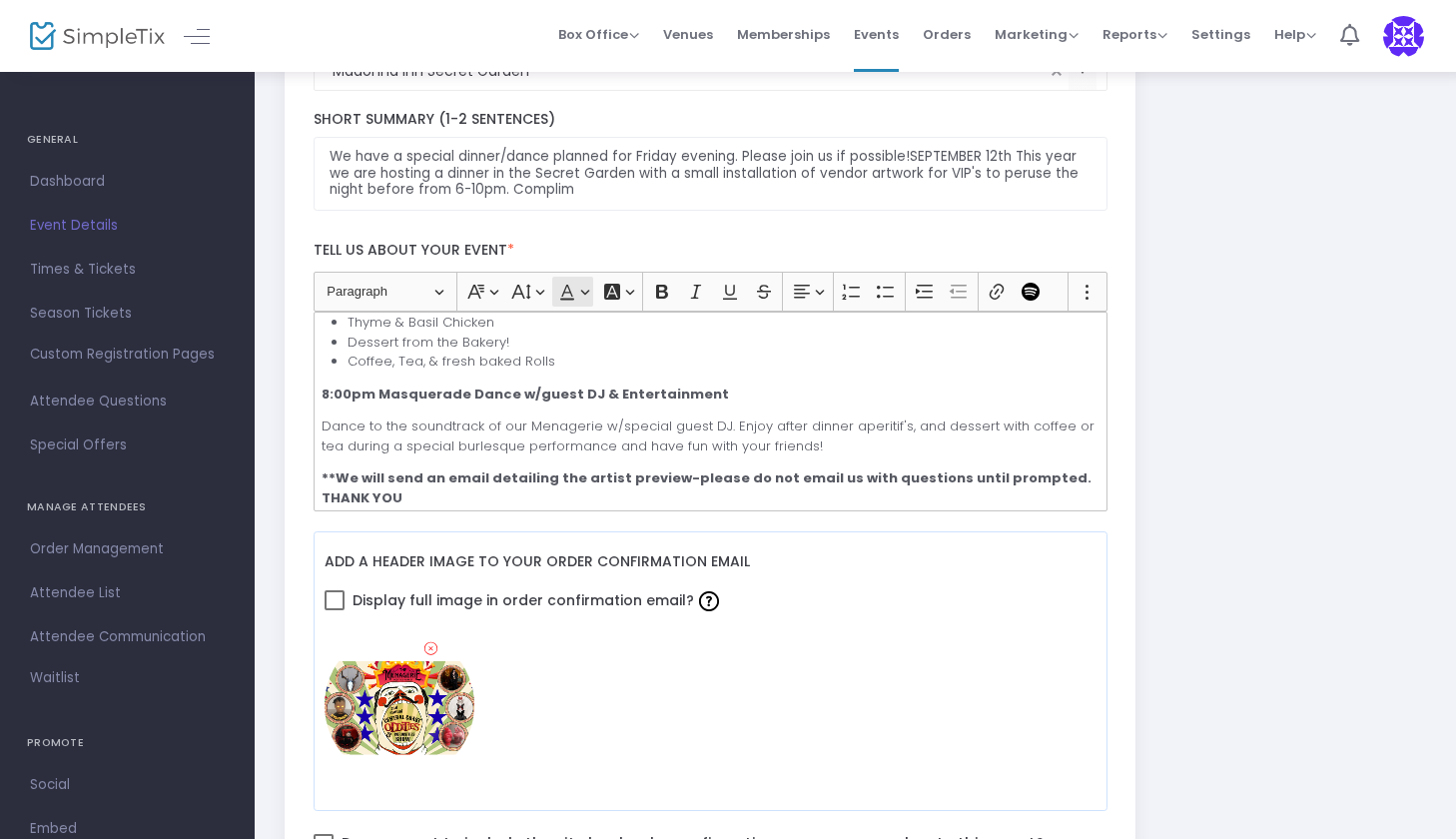 click on "Font Color Font Color" 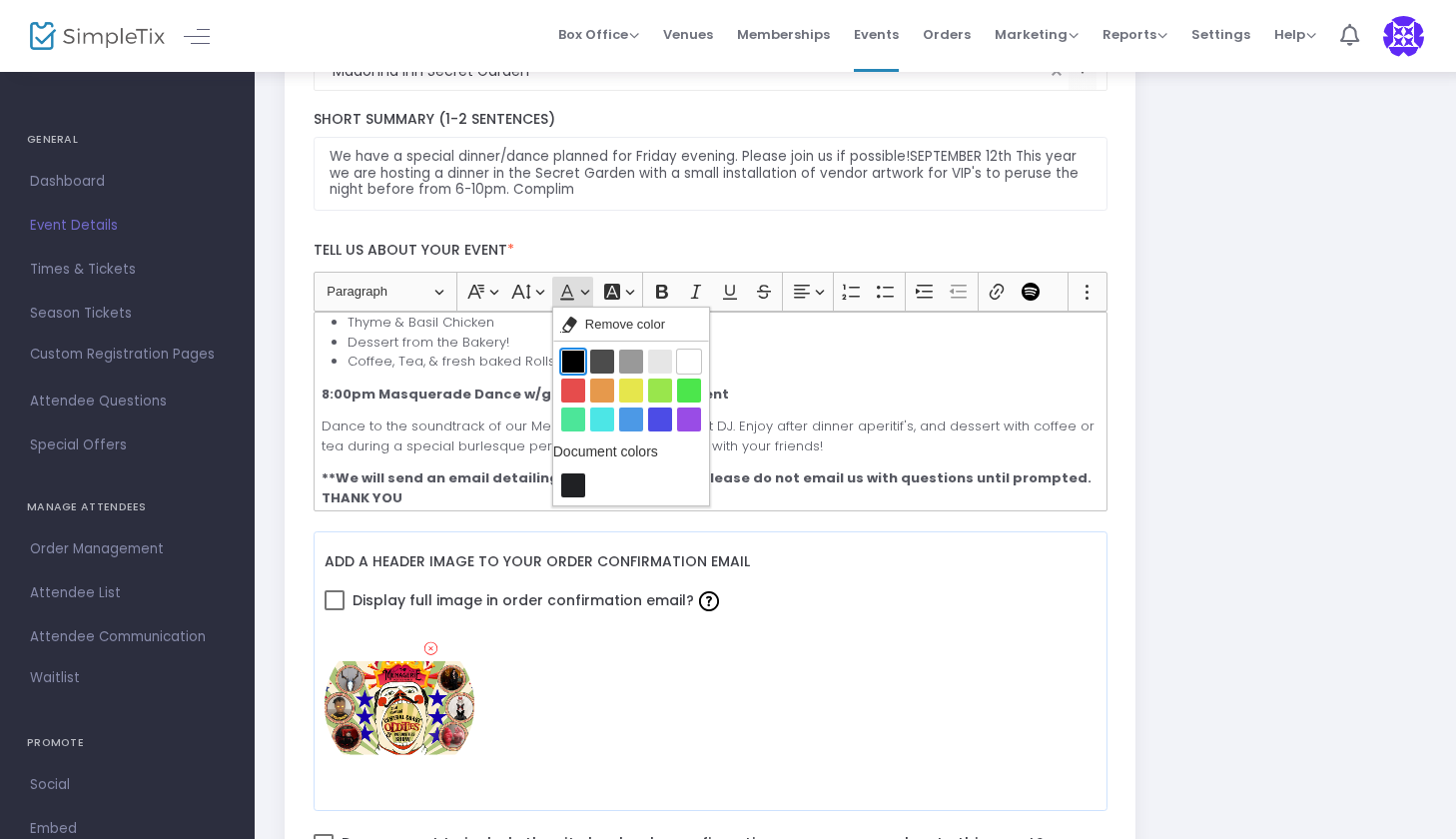 click on "Black Black" 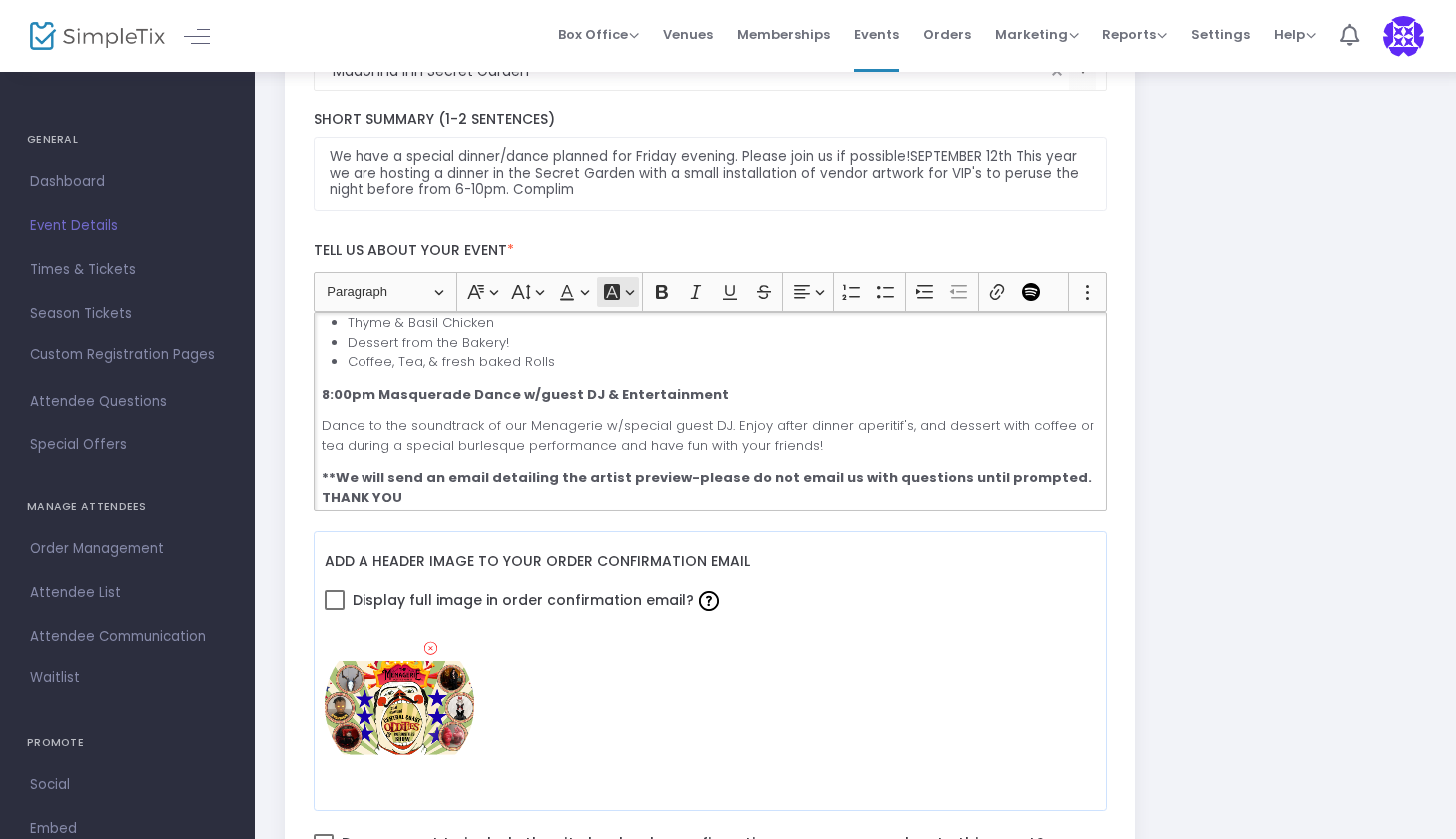 click on "Font Background Color Font Background Color" 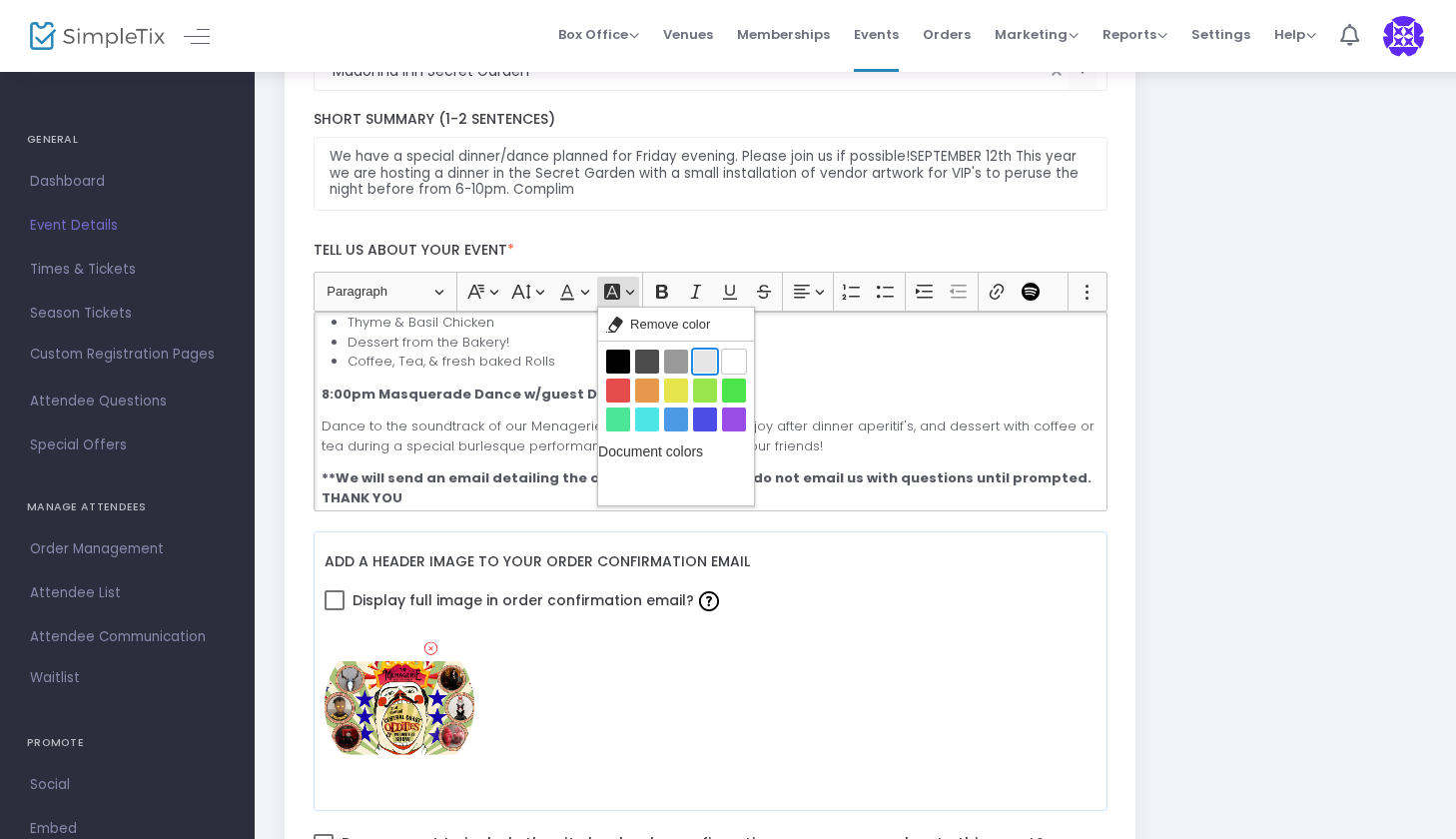 click on "Light grey Light grey" 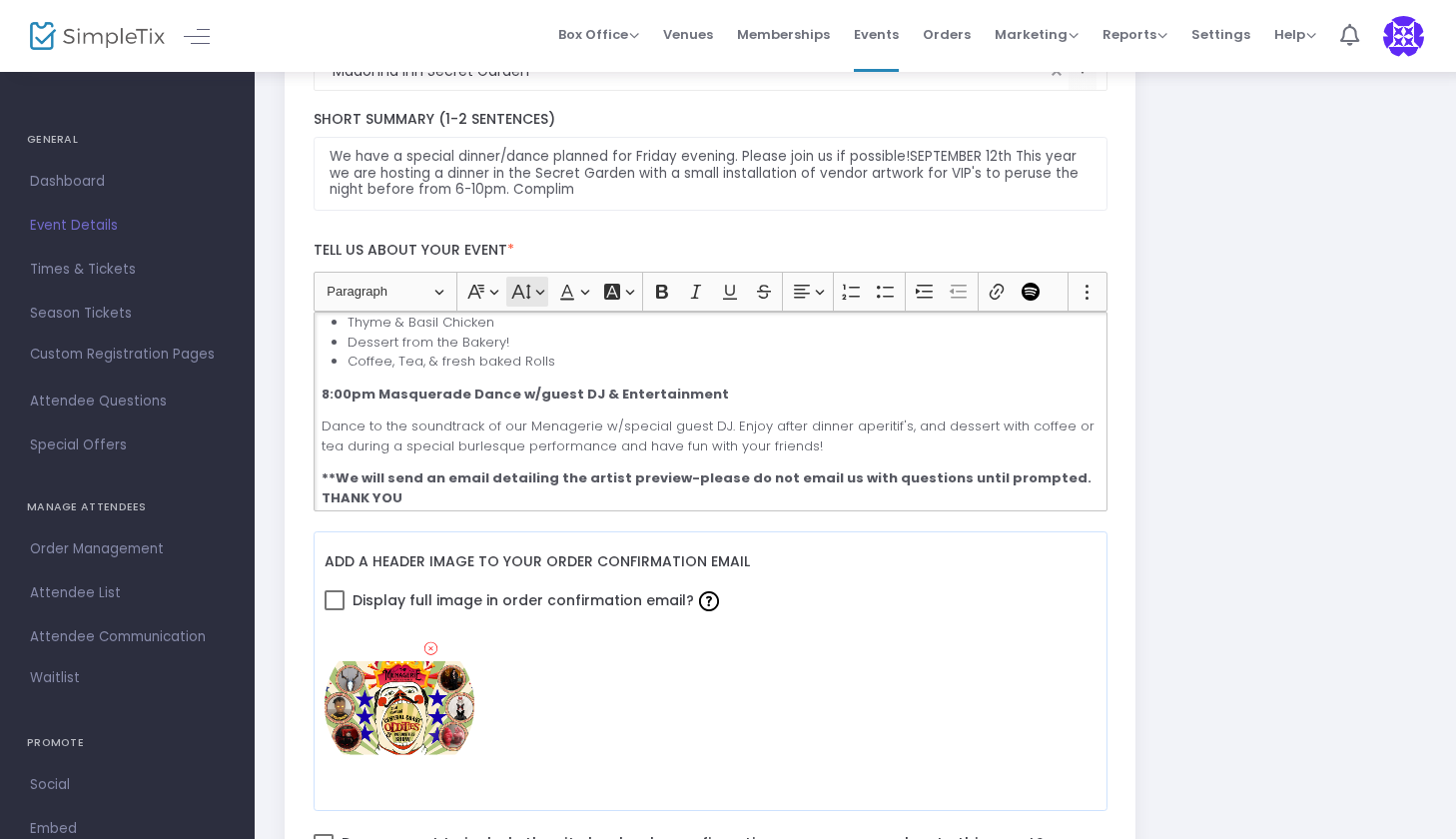 click on "Font Size Font Size" 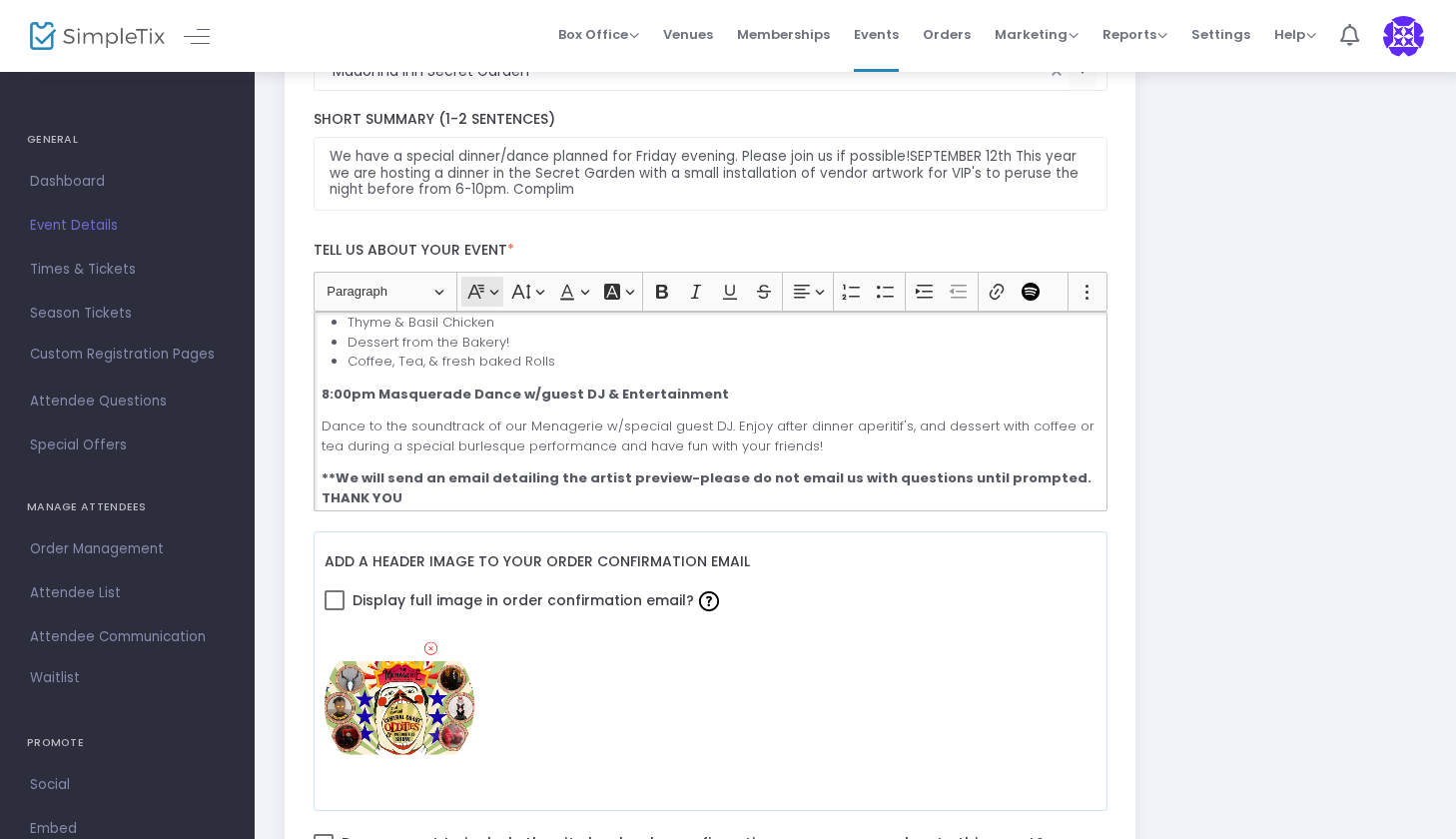 click on "Font Family Font Family" 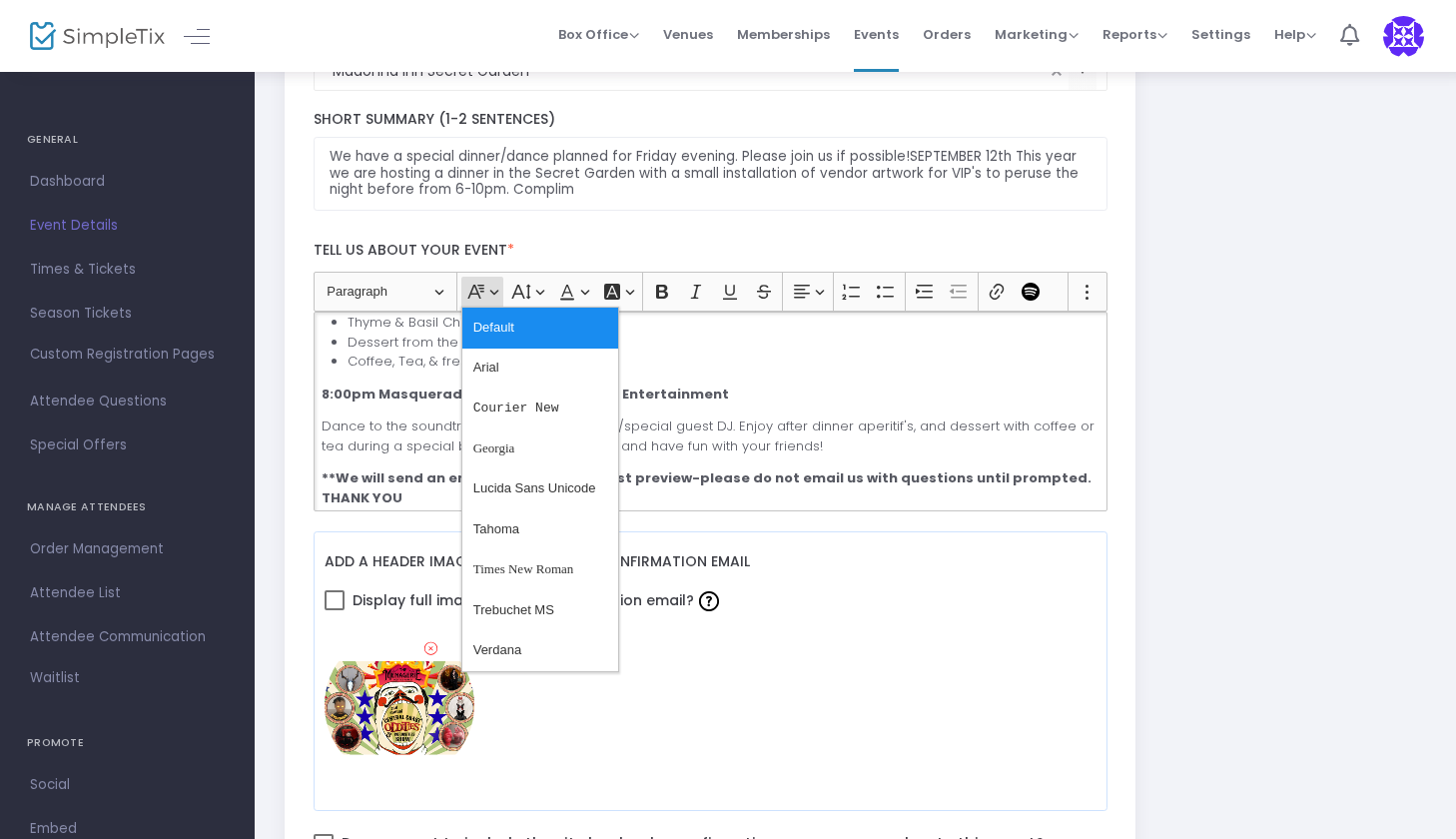 click on "We have a special dinner/dance/Artist preview planned for Friday evening. There are a limited number of discounted tickets for vendors. SEPTEMBER 12th This year we are hosting a dinner in the Secret Garden with a small installation of vendor artwork for VIP's to peruse the night before from 6-10pm. Complimentary registration is full but we are able to offer discounted tickets at cost: $35 pp to vendors only with a special permission code. DO NOT SHARE IT.. Vendors can purchase one additional ticket or up to 2 total (one for you if you didn't sign up before the free tickets ended and one for your guest). ONE discounted guest per vendor. Additional tickets can be purchased at Eventbrite under the VIP ticket option until 8/22/25. Below is the itinerary (subject to change). 6pm Masquerade: Hors d’ oeuvres No Host Bar 6:30pm Dinner Installation: Vendors can bring ONE guest to dinner. 18+ Summer Garden Salad Fresh Spinach Salad Antipasto Platter Whipped Potatoes Prime Rib No Host Bar" 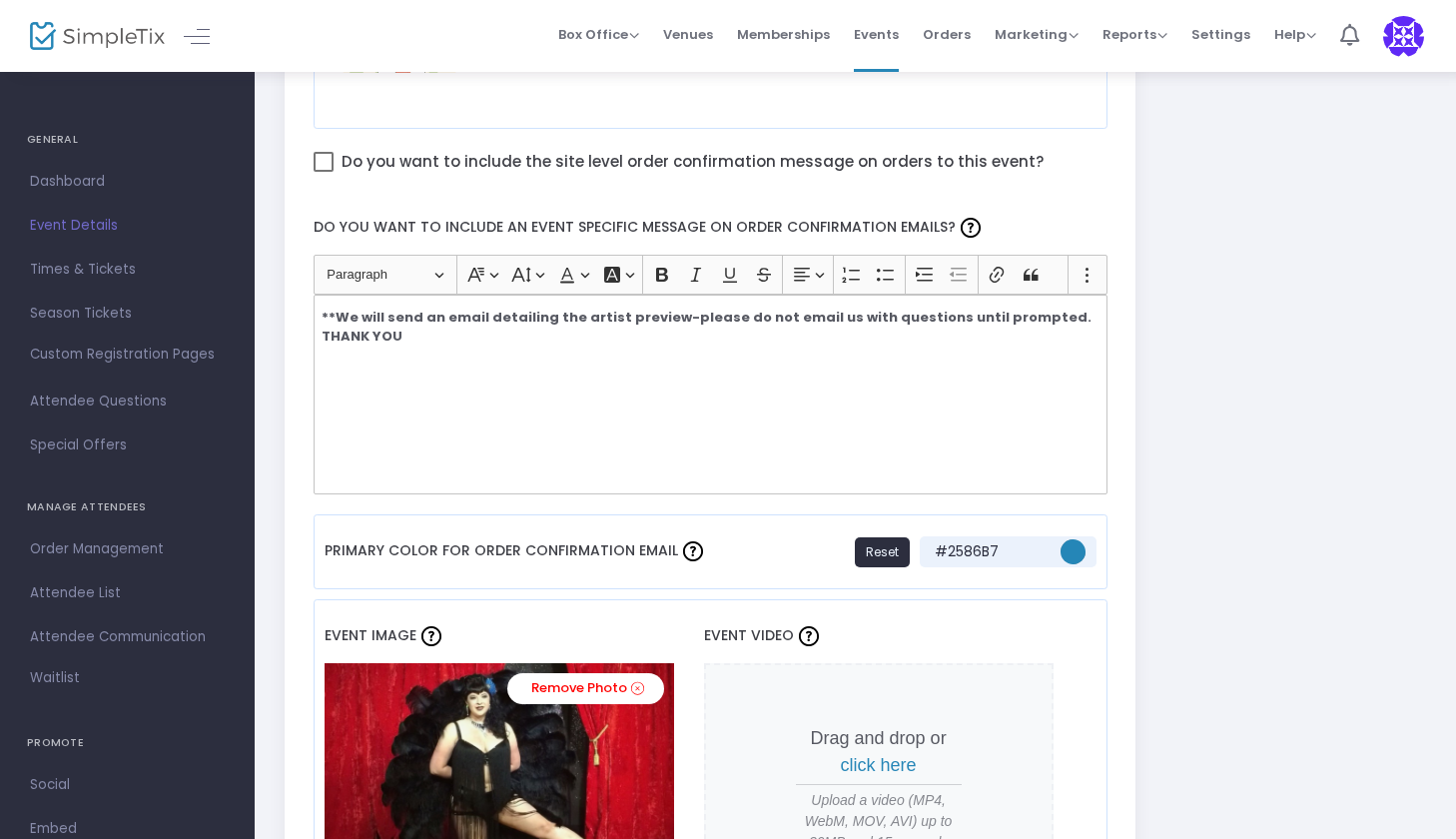 scroll, scrollTop: 1117, scrollLeft: 0, axis: vertical 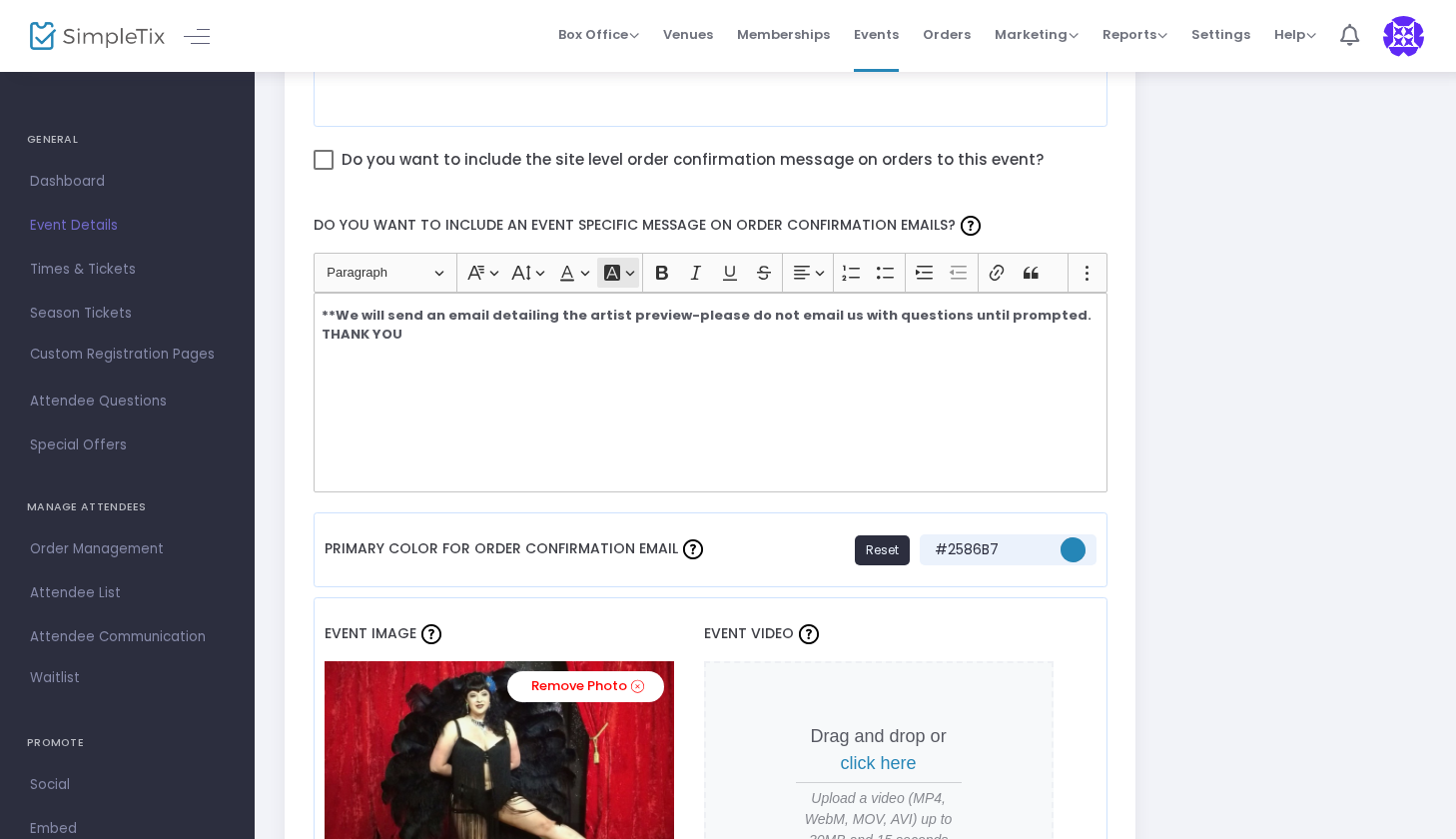 click on "Font Background Color Font Background Color" 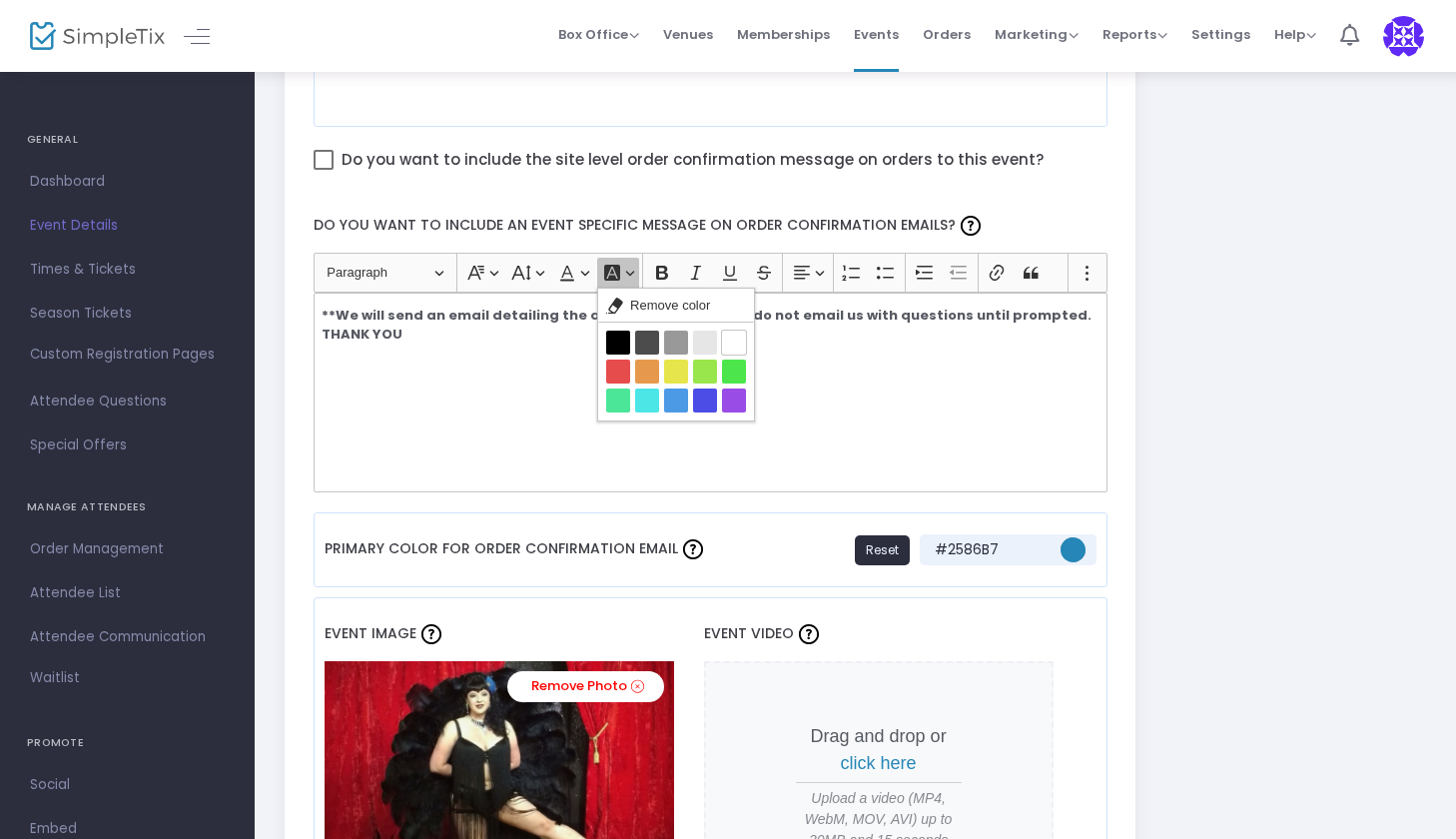 click on "Font Background Color Font Background Color" 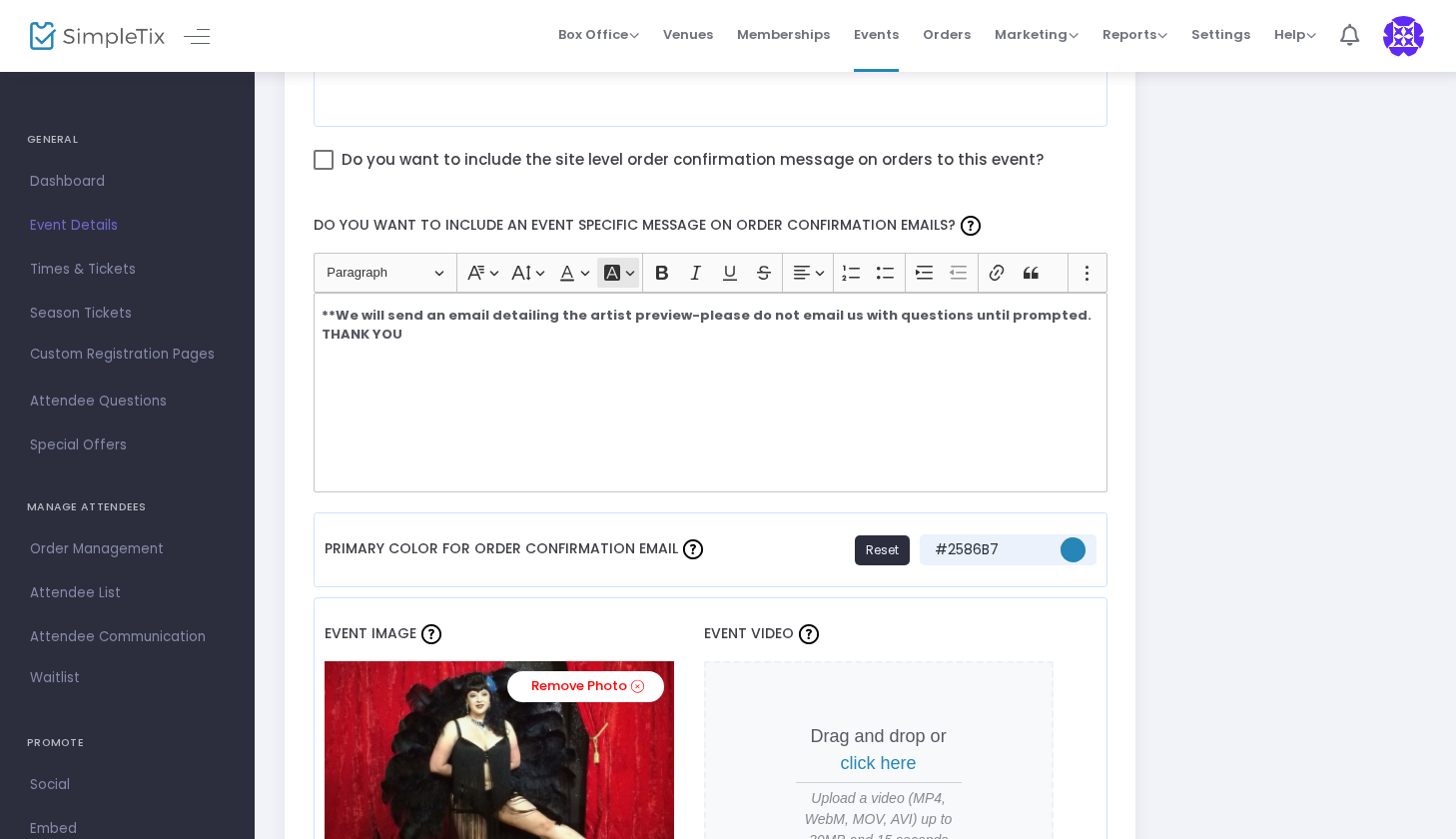 click on "Font Background Color Font Background Color" 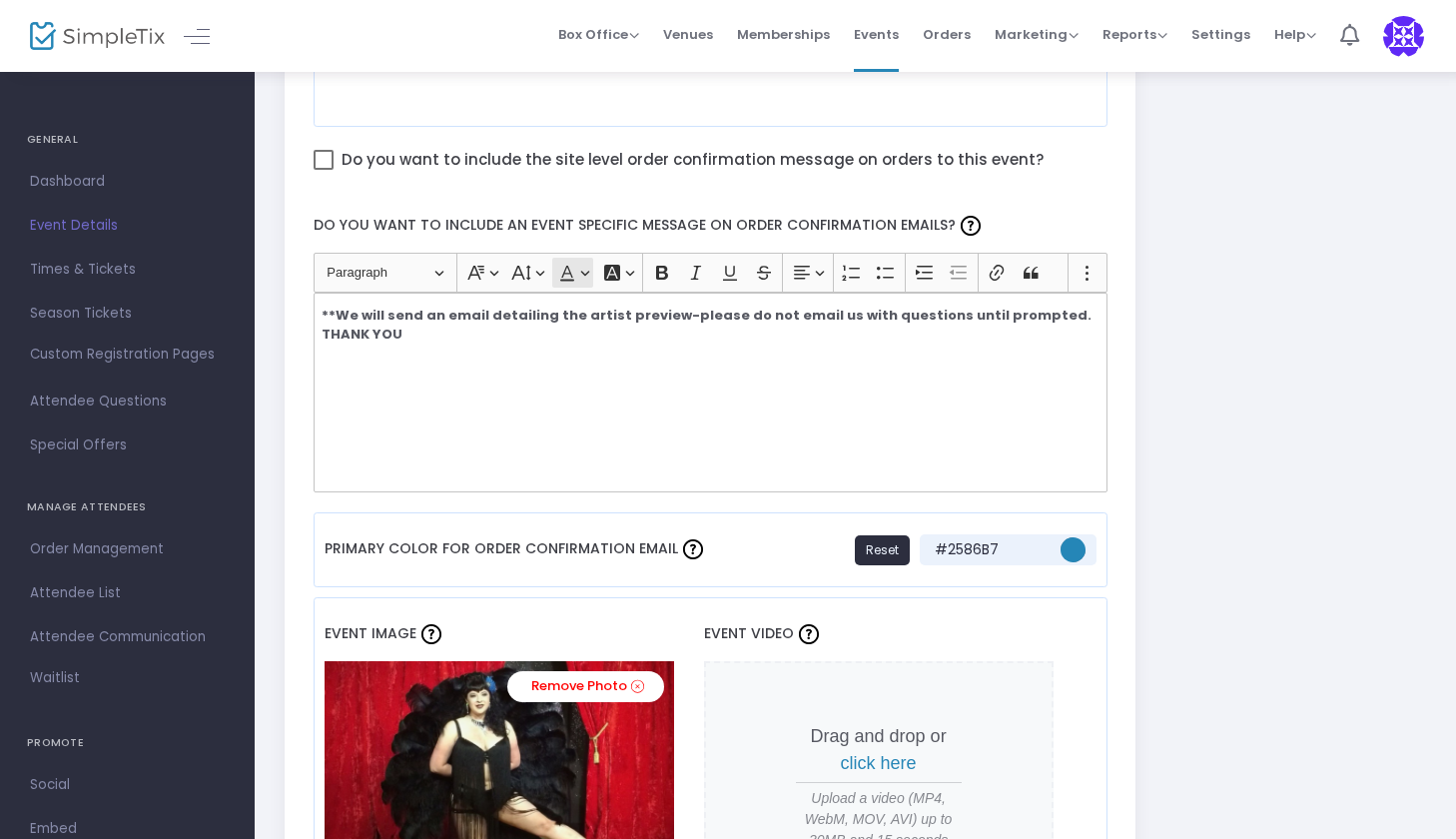 click on "Font Color Font Color" 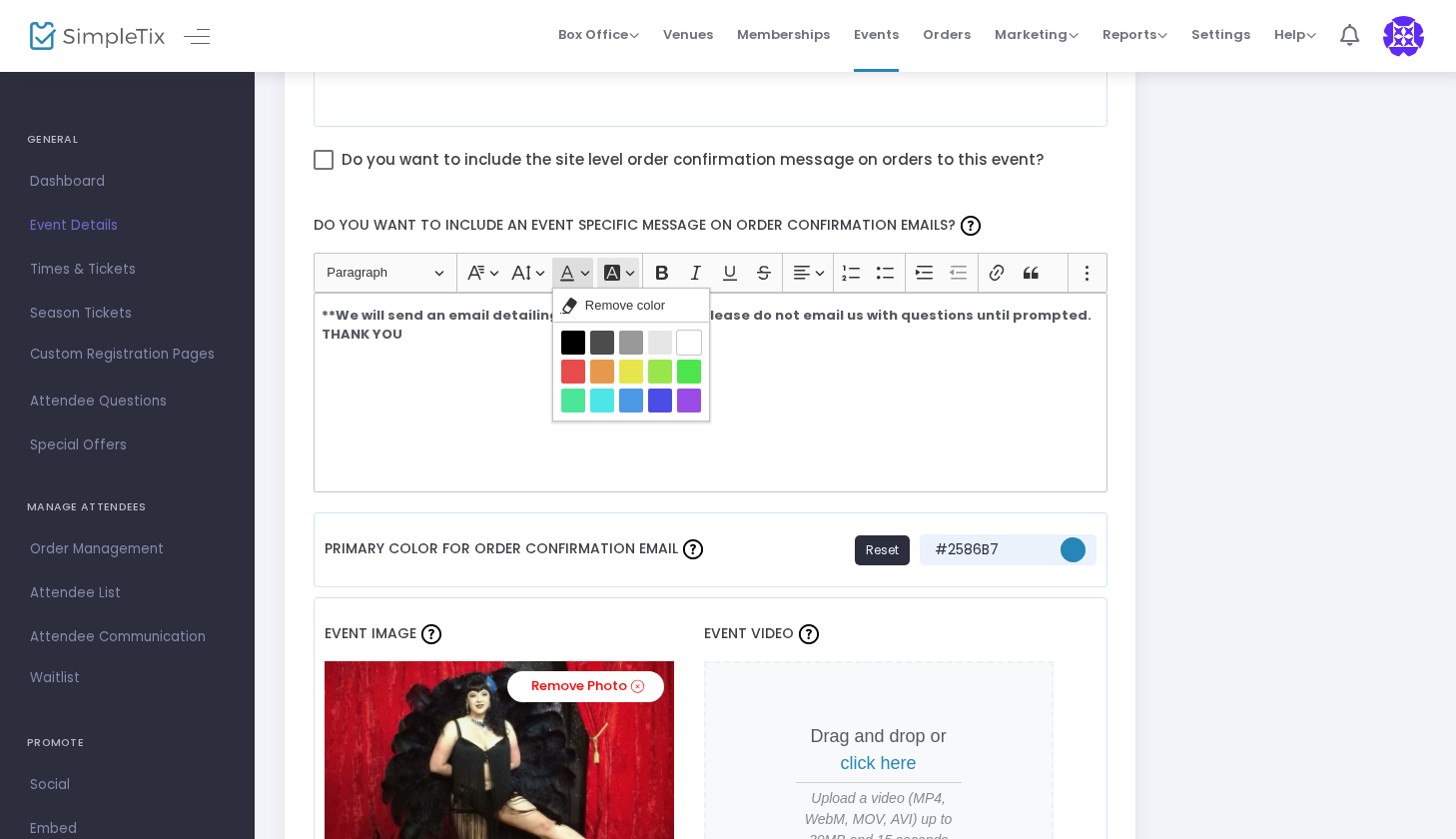click on "Font Background Color Font Background Color" 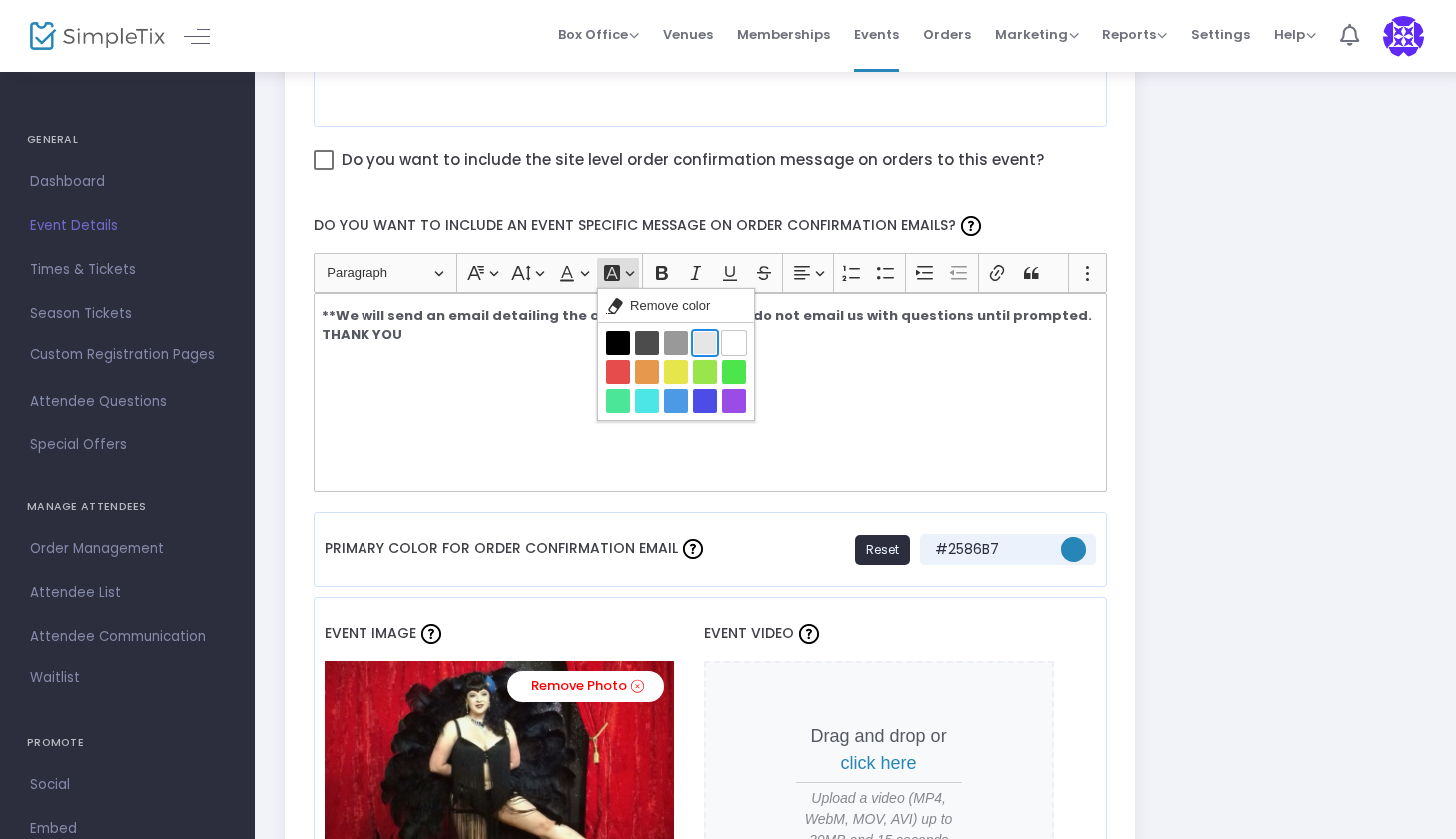 click on "Light grey Light grey" 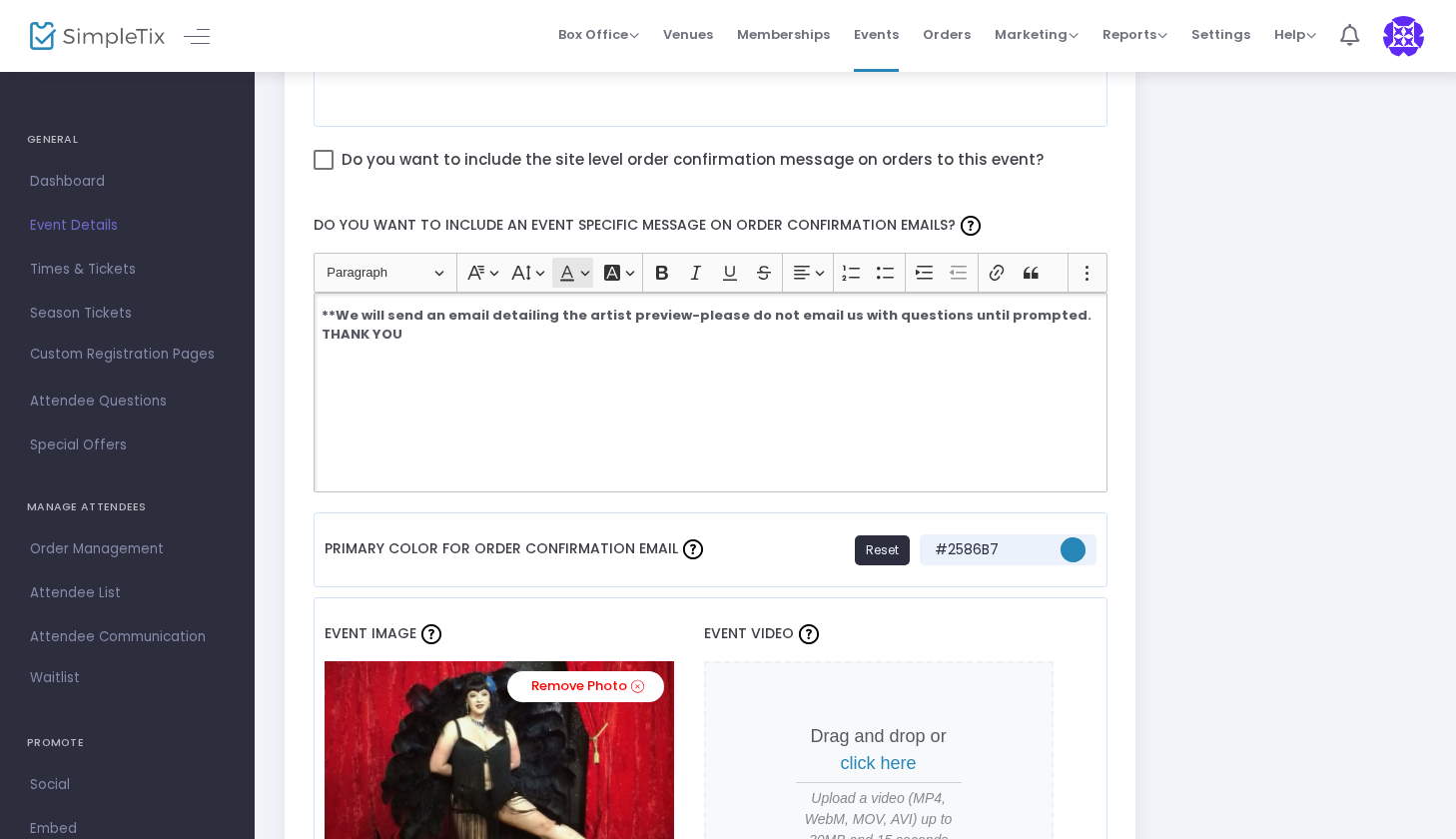 click on "Font Color Font Color" 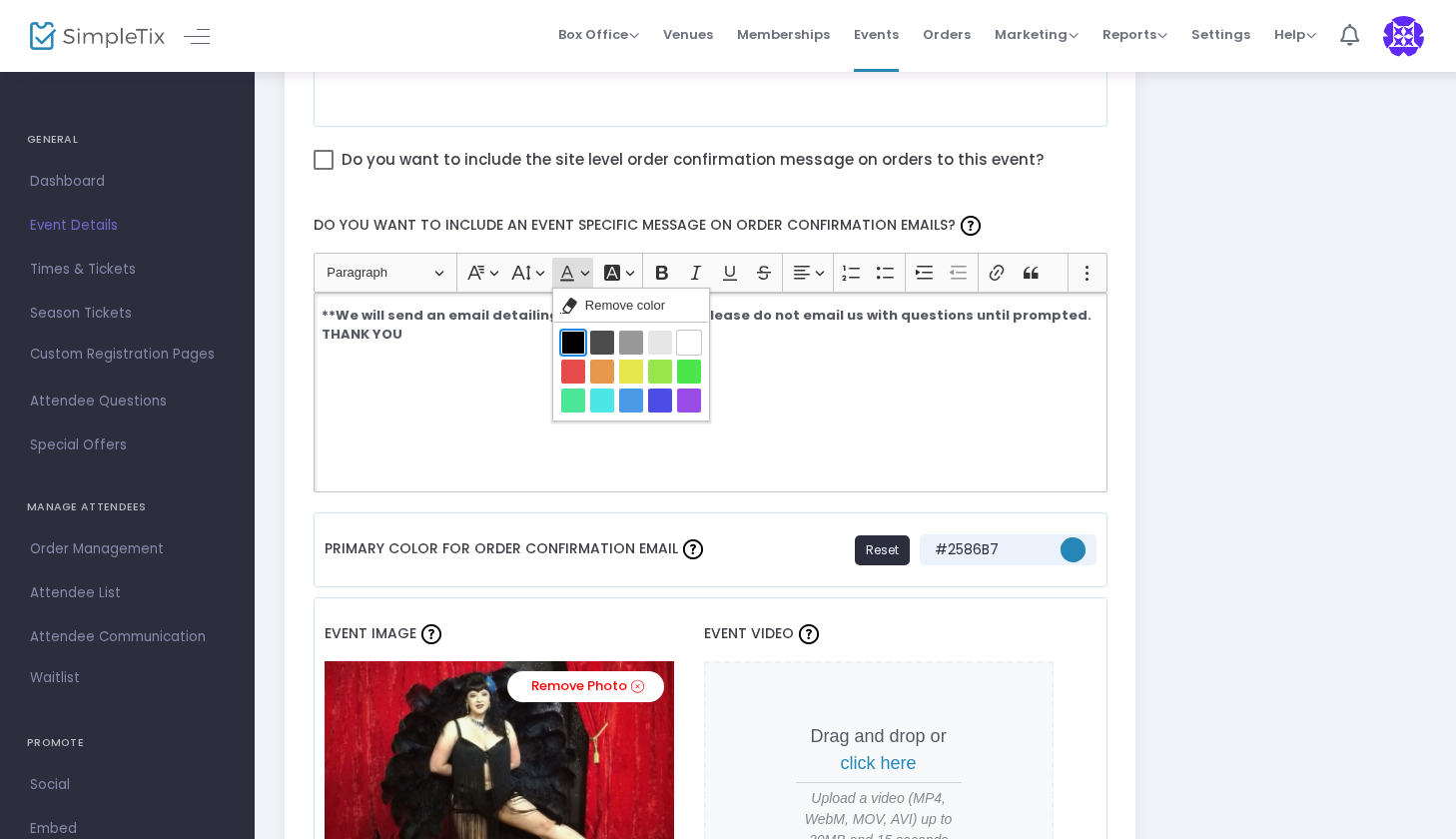 click on "Black Black" 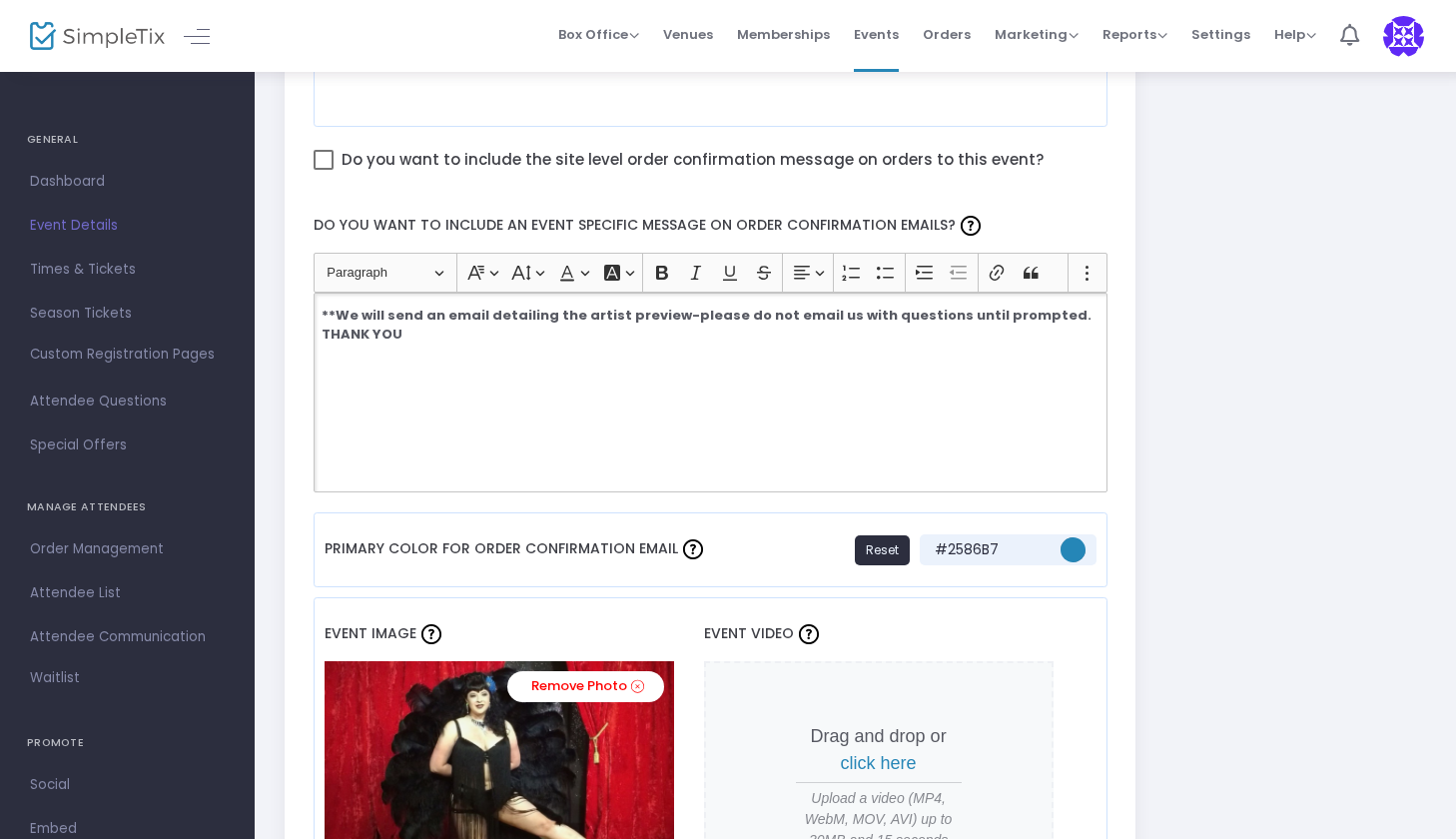 click on "​​​​​​​ **We will send an email detailing the artist preview-please do not email us with questions until prompted. THANK YOU" 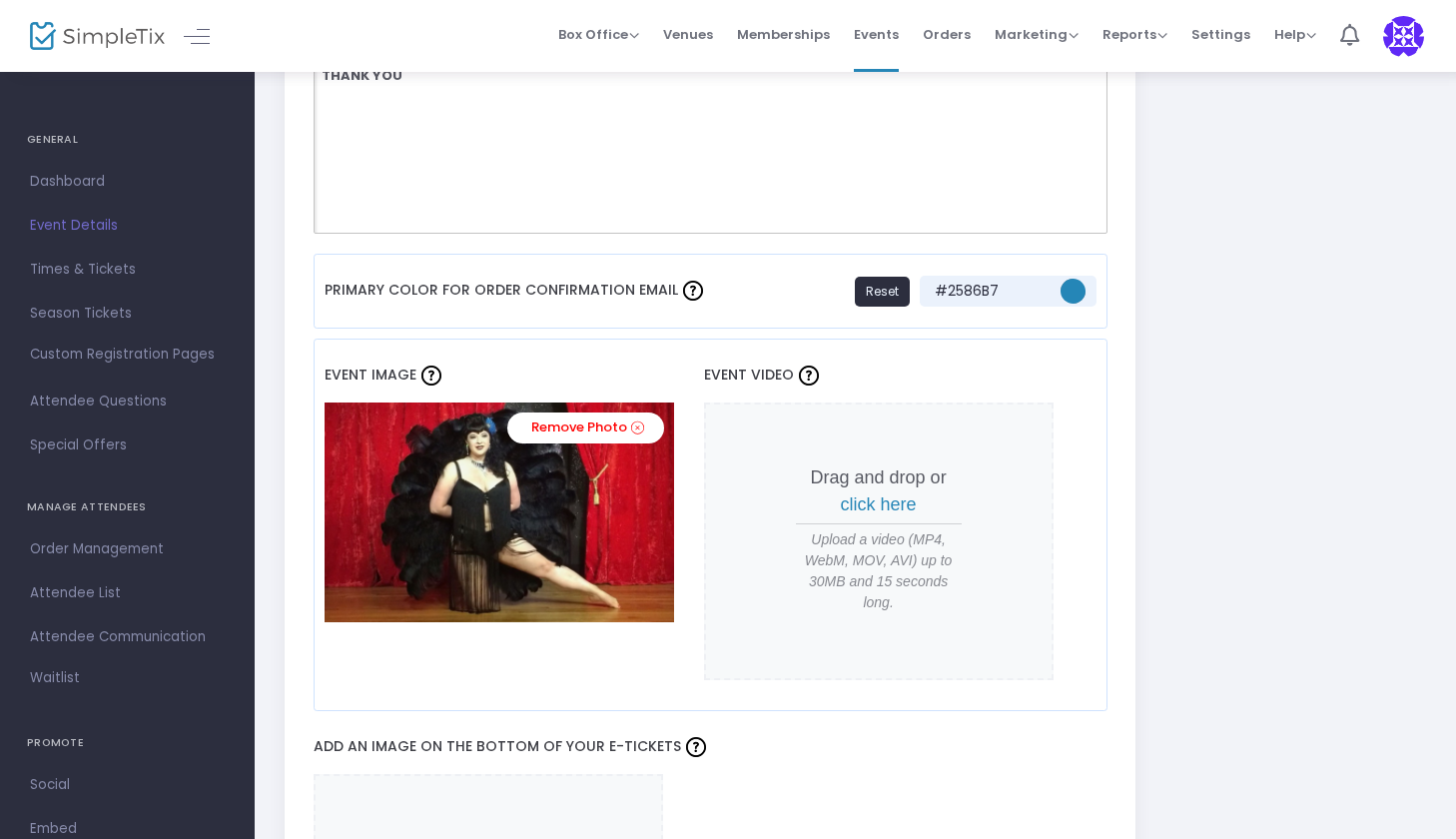 scroll, scrollTop: 1402, scrollLeft: 0, axis: vertical 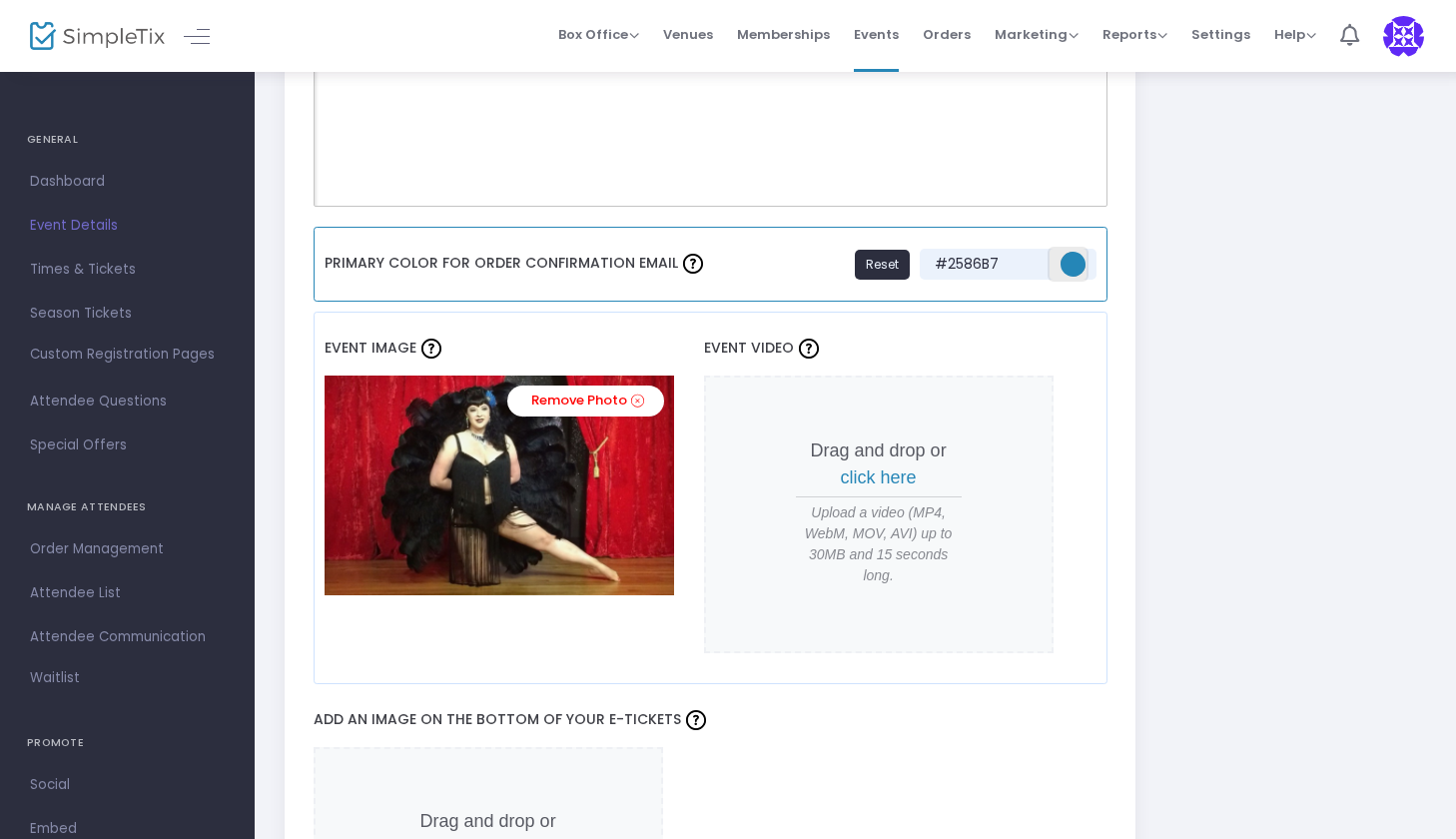 click at bounding box center (1073, 264) 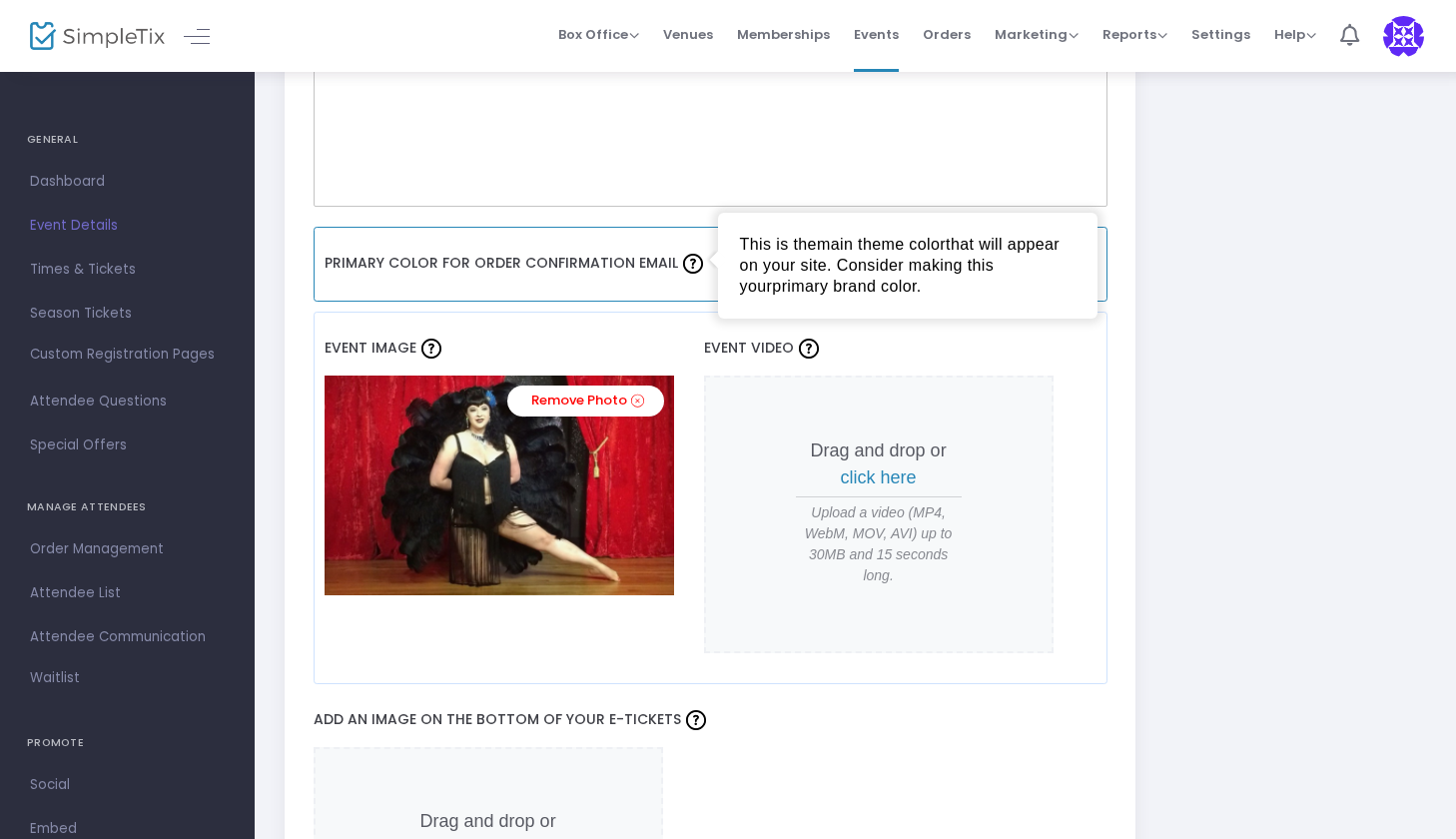 click 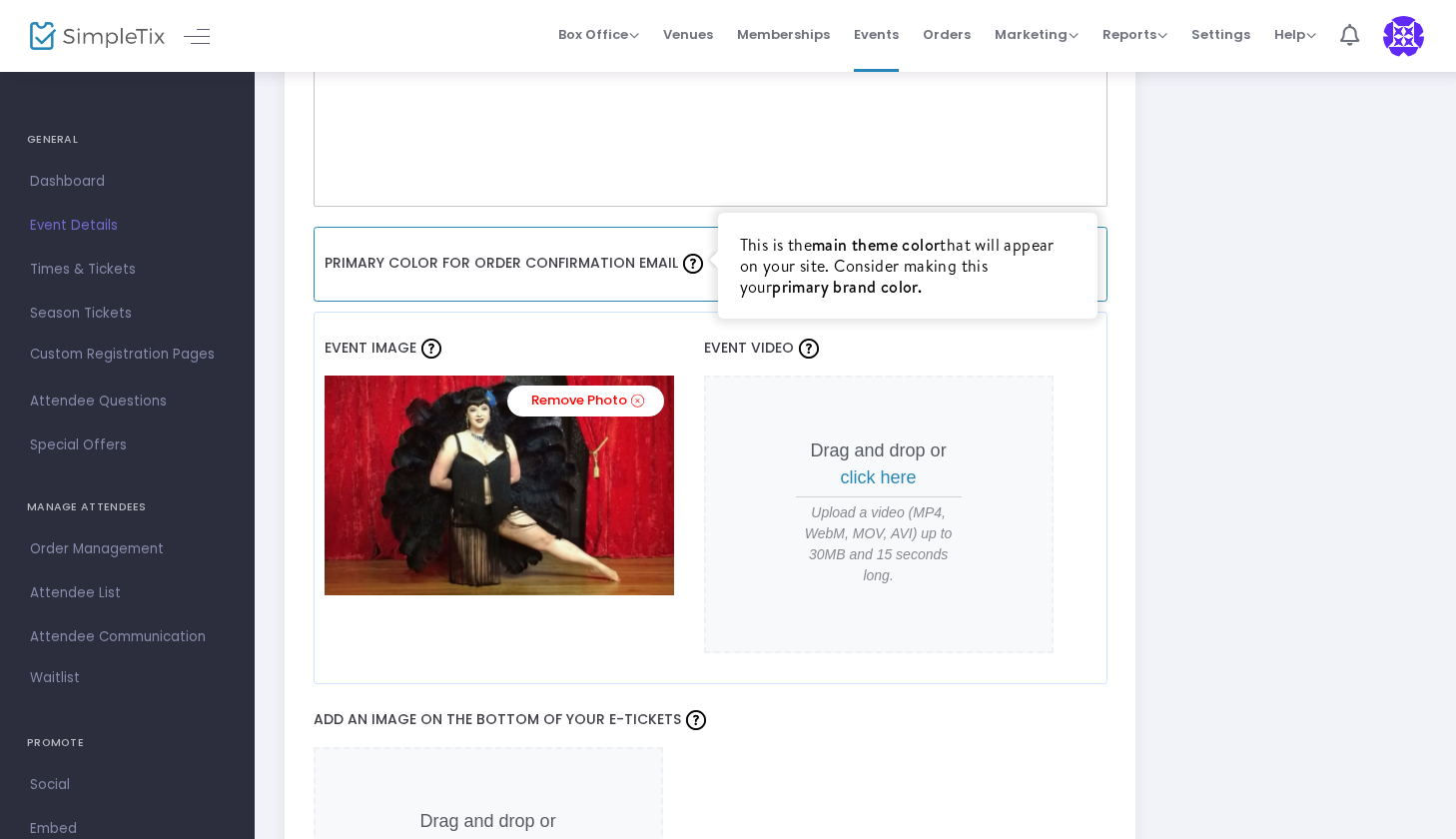 click 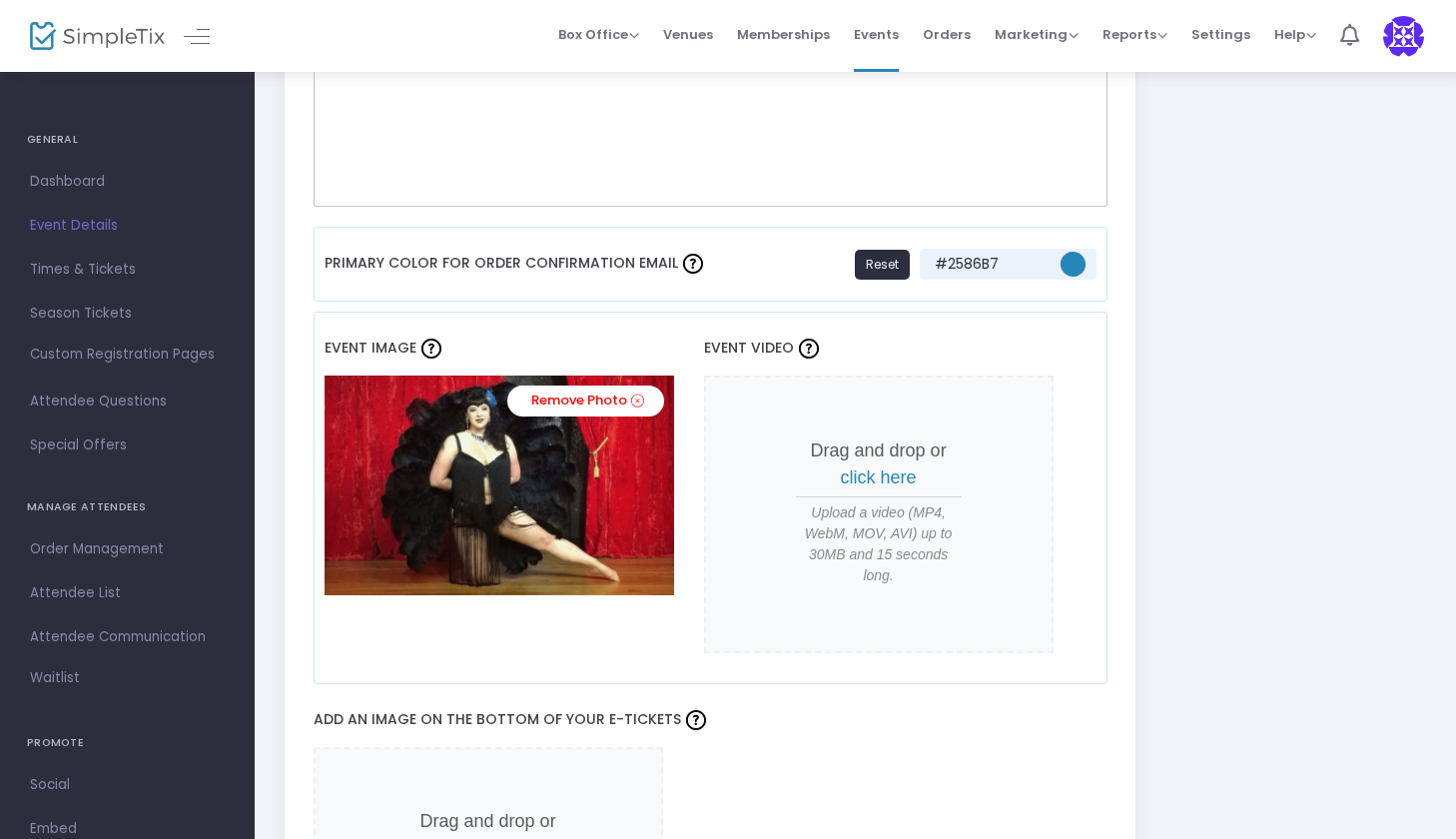 click on "Vendor Dinner Masquerade & Preview Event Name * Dinner or Gala Event Type * Event Type is required Performing & Visual Arts Event Category * Dance Sub-Category Internal Category VENDORS ONLY Madonna Inn Secret Garden Venue Name * Venue is required 100 Madonna Road, San Luis Obispo, [STATE], US Venue Address We have a special dinner/dance planned for Friday evening. Please join us if possible!SEPTEMBER 12th This year we are hosting a dinner in the Secret Garden with a small installation of vendor artwork for VIP's to peruse the night before from 6-10pm. Complim Short Summary (1-2 Sentences) Tell us about your event * Heading Paragraph Paragraph Heading 1 Heading 2 Heading 3 Font Family Font Family Default Arial Courier New Georgia Lucida Sans Unicode Tahoma Times New Roman Trebuchet MS Verdana Font Size Font Size 9 11 13 Default 17 19 21 Font Color Font Color Remove color Remove color Black Black Dim grey Dim grey Grey Grey Light grey Light grey White White Red Red Orange Orange Yellow Yellow" 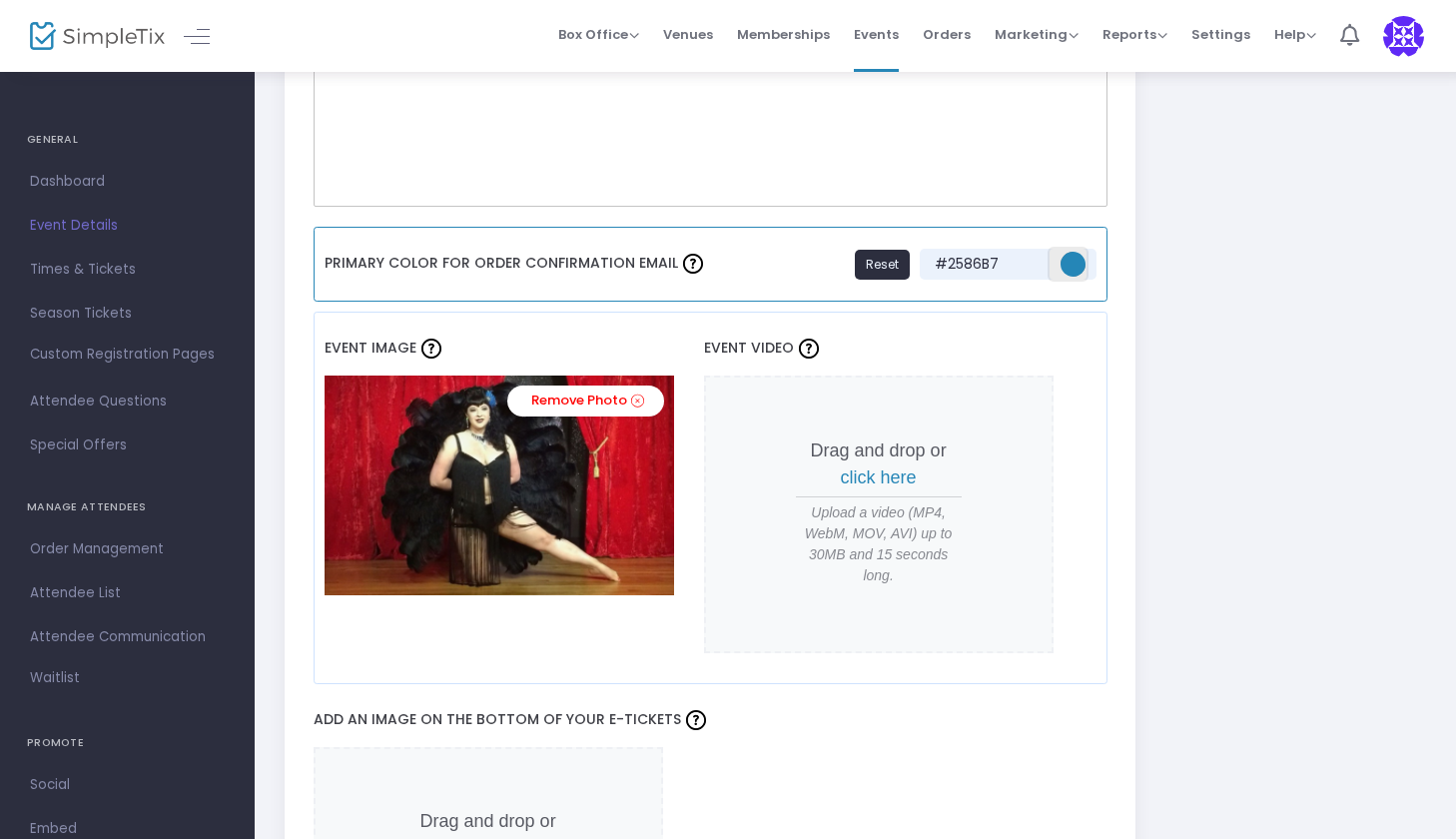 click at bounding box center (1073, 264) 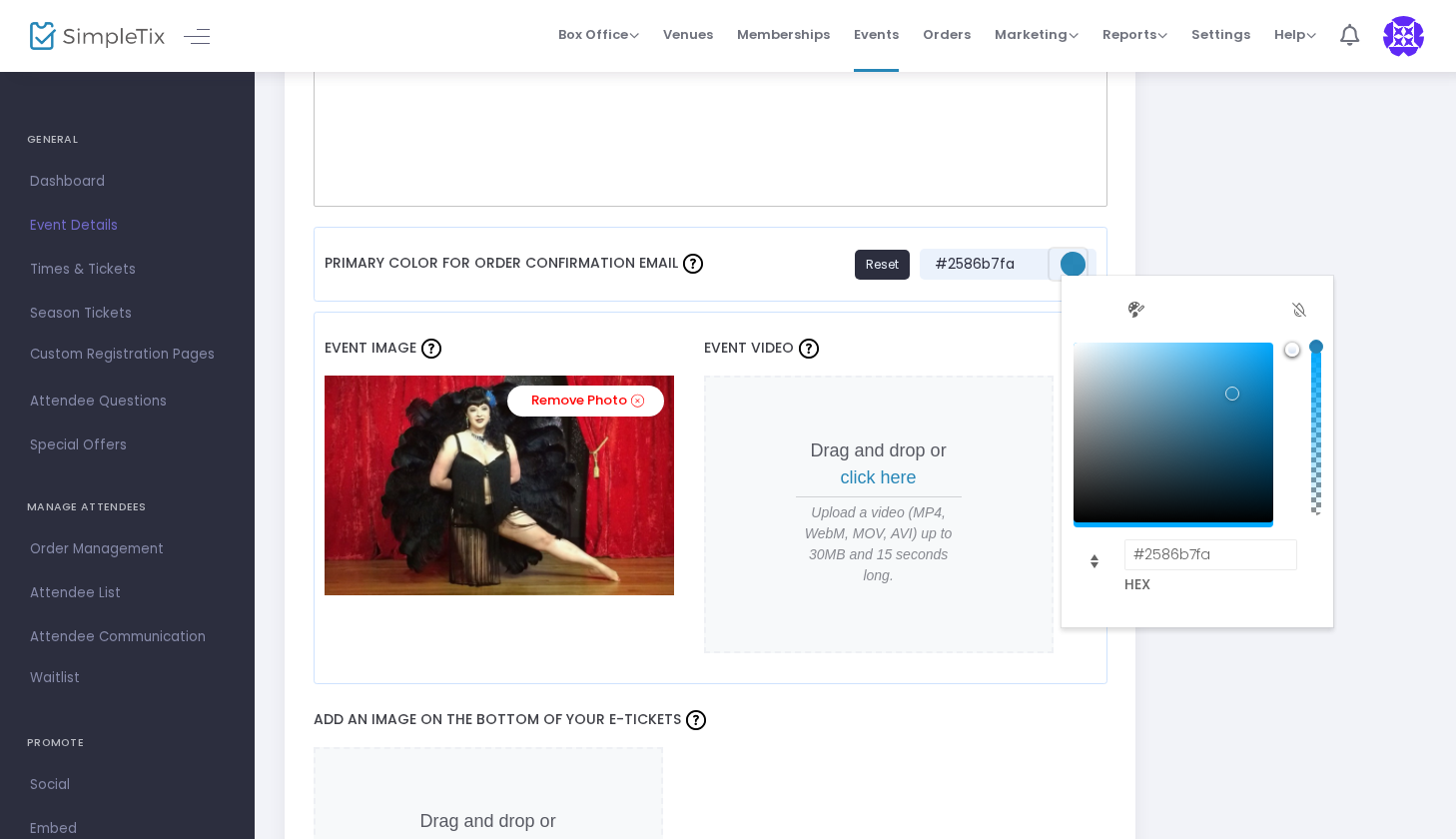 type on "#2586b7" 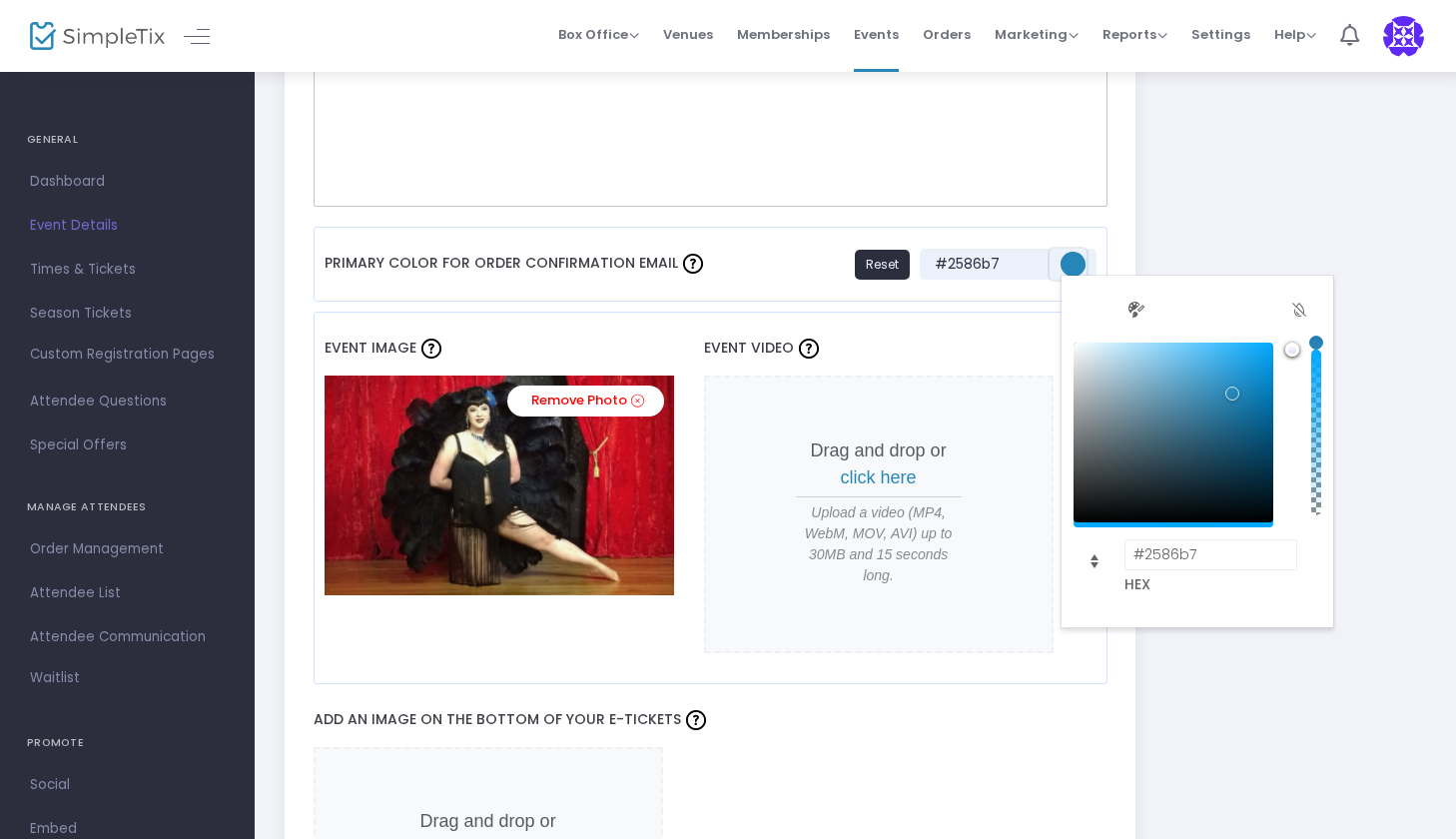 click on "#2586b7 HEX" 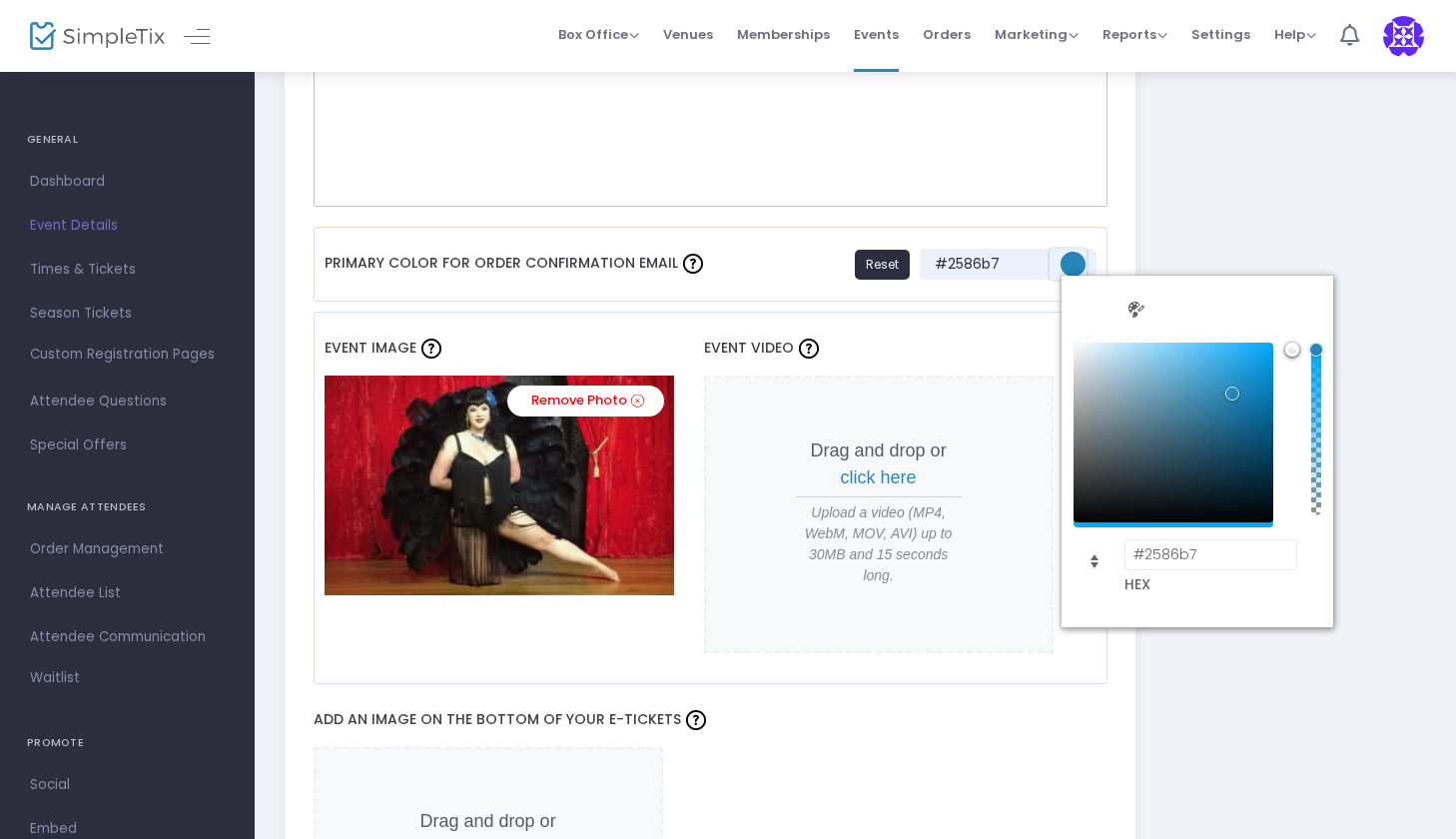 click 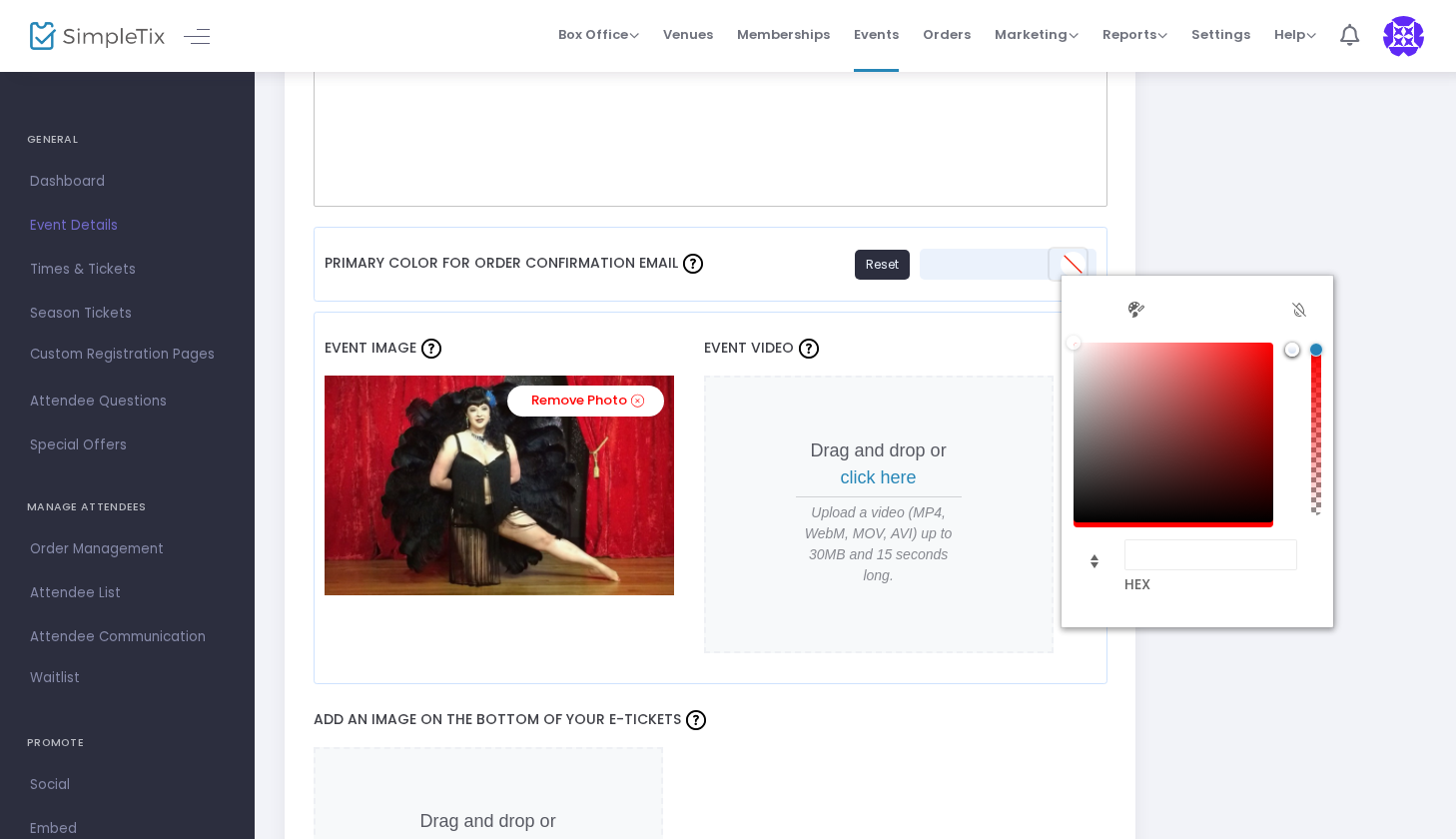 click at bounding box center [1292, 350] 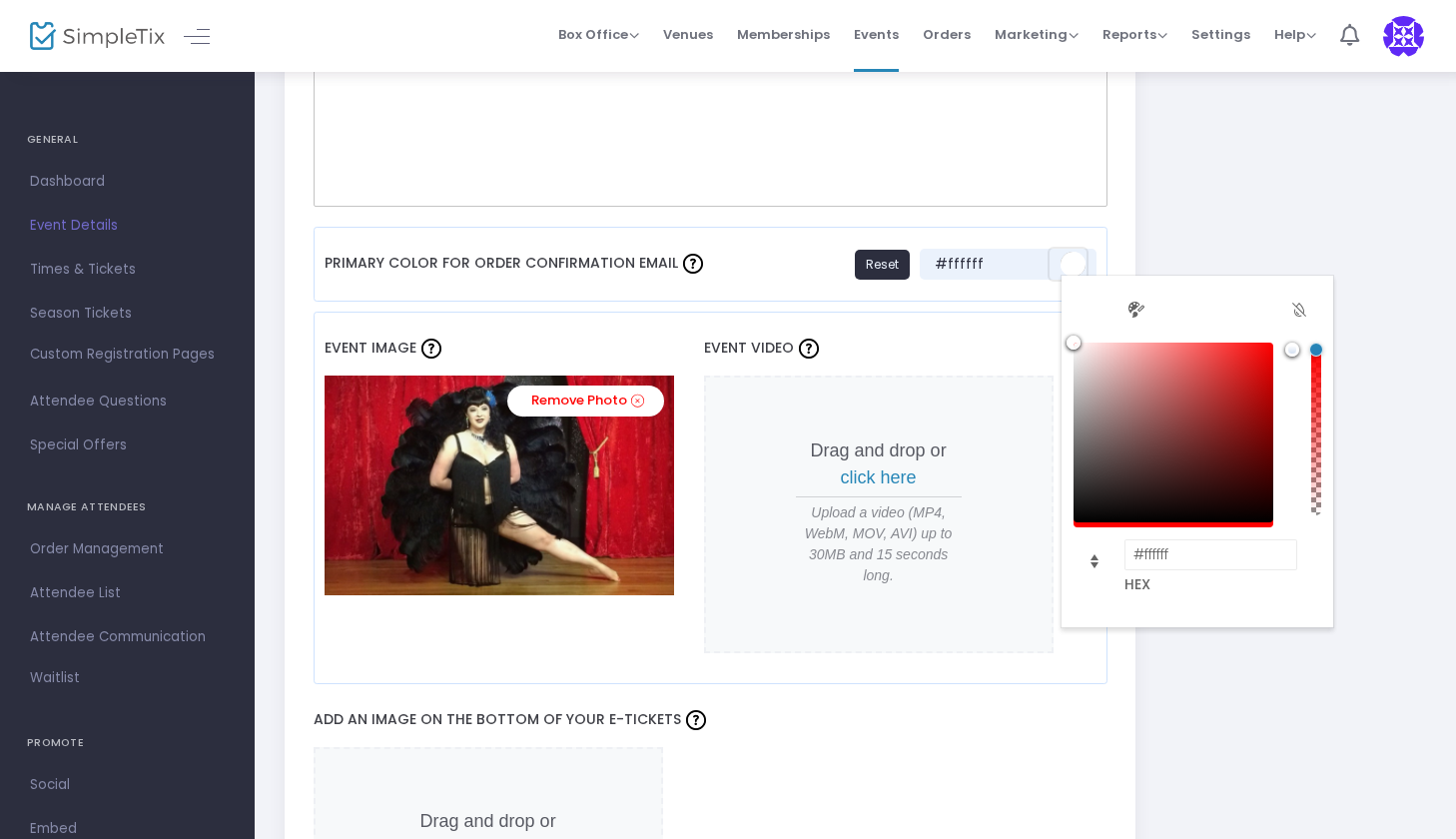 click at bounding box center [1173, 432] 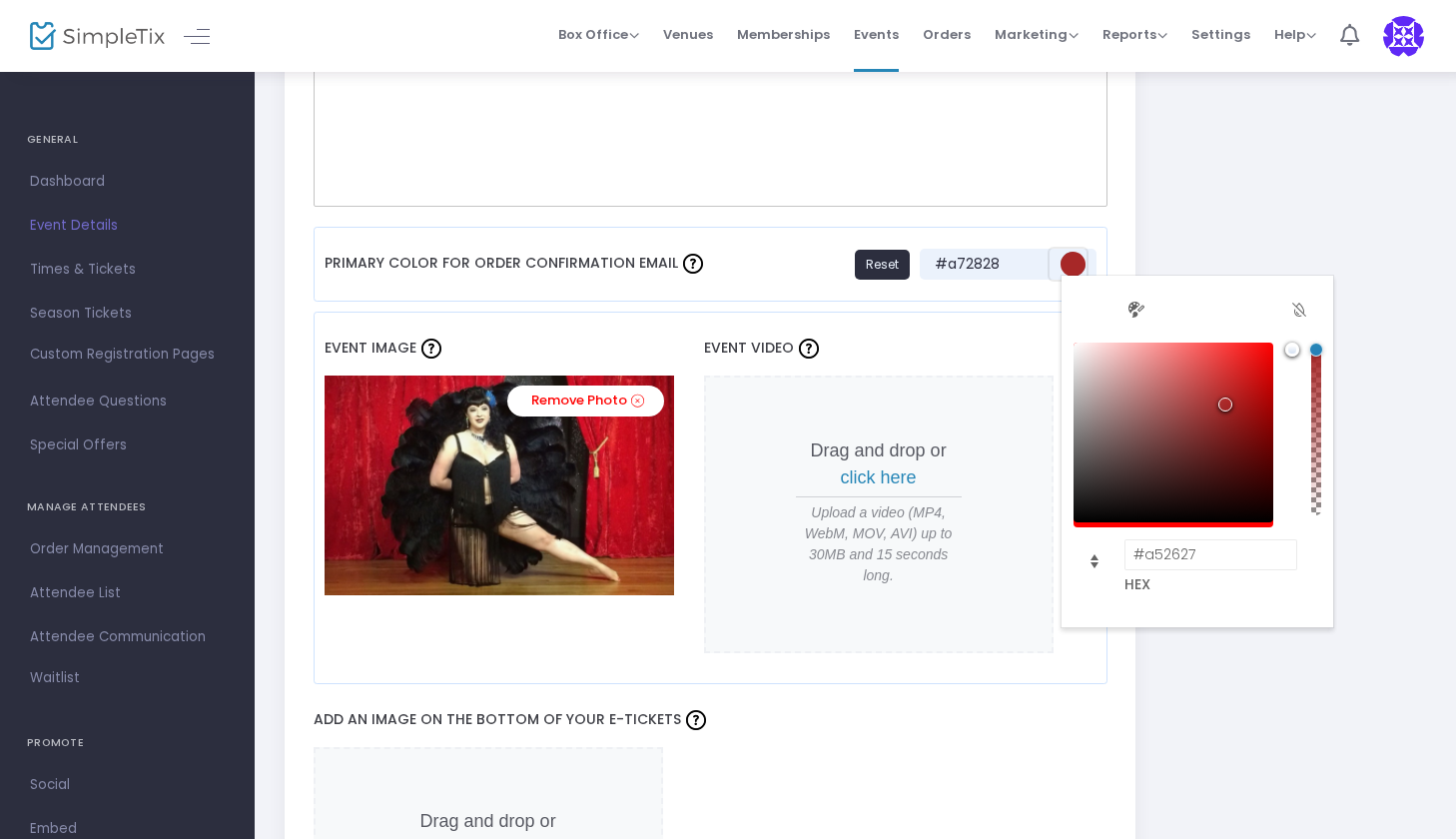 type on "#a32626" 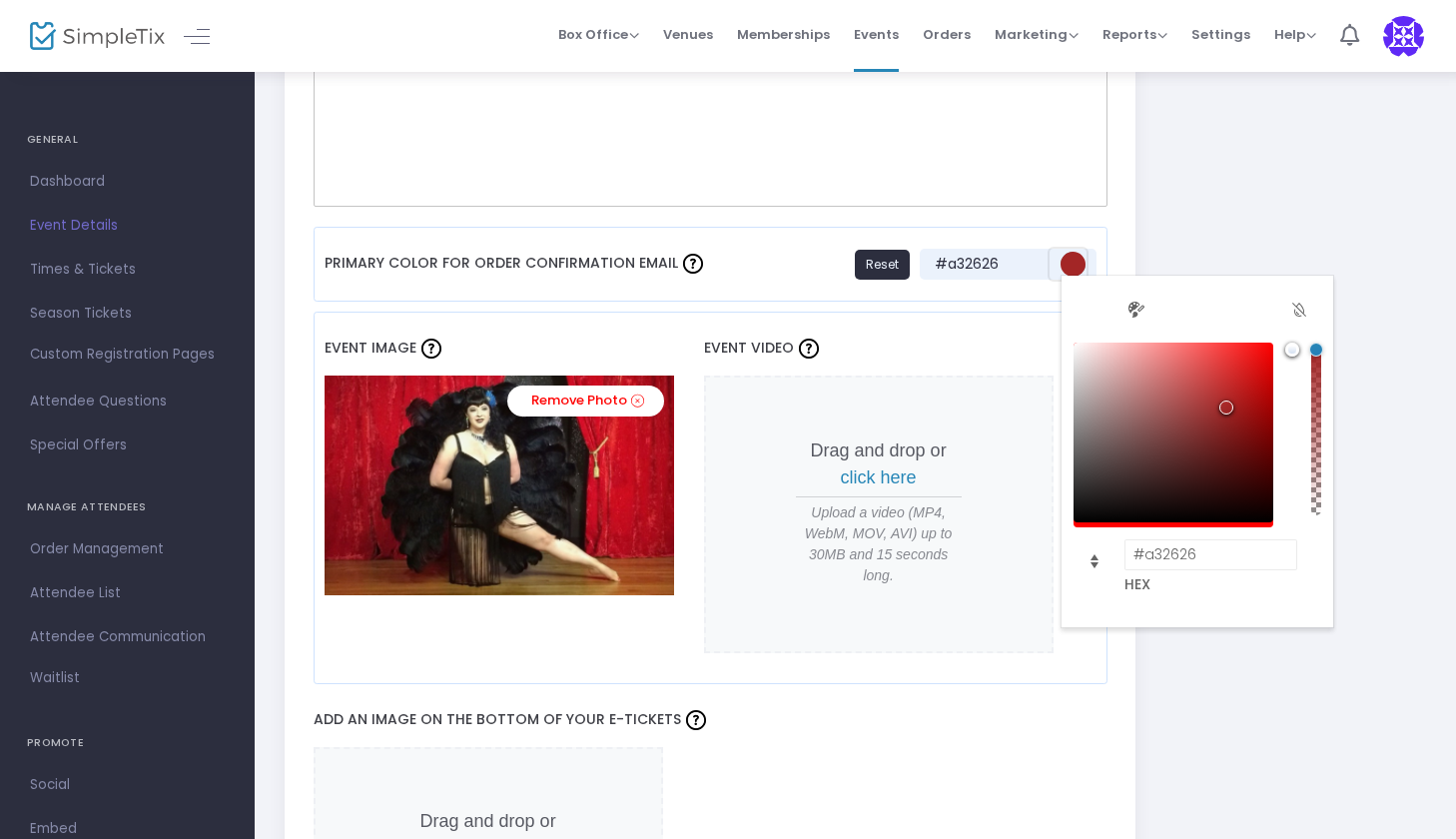 click at bounding box center [1226, 408] 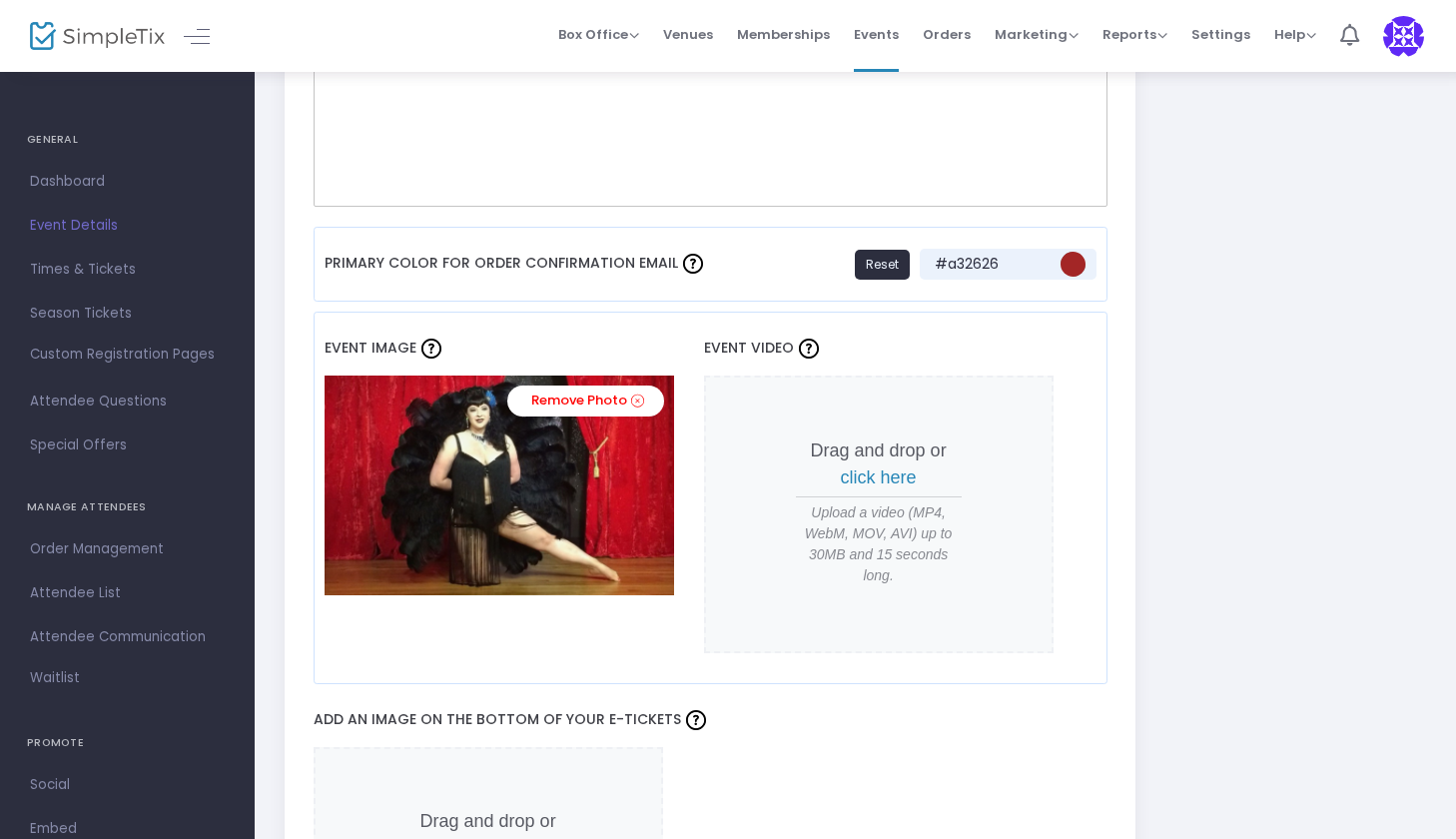 click on "Add an image on the bottom of your e-tickets" 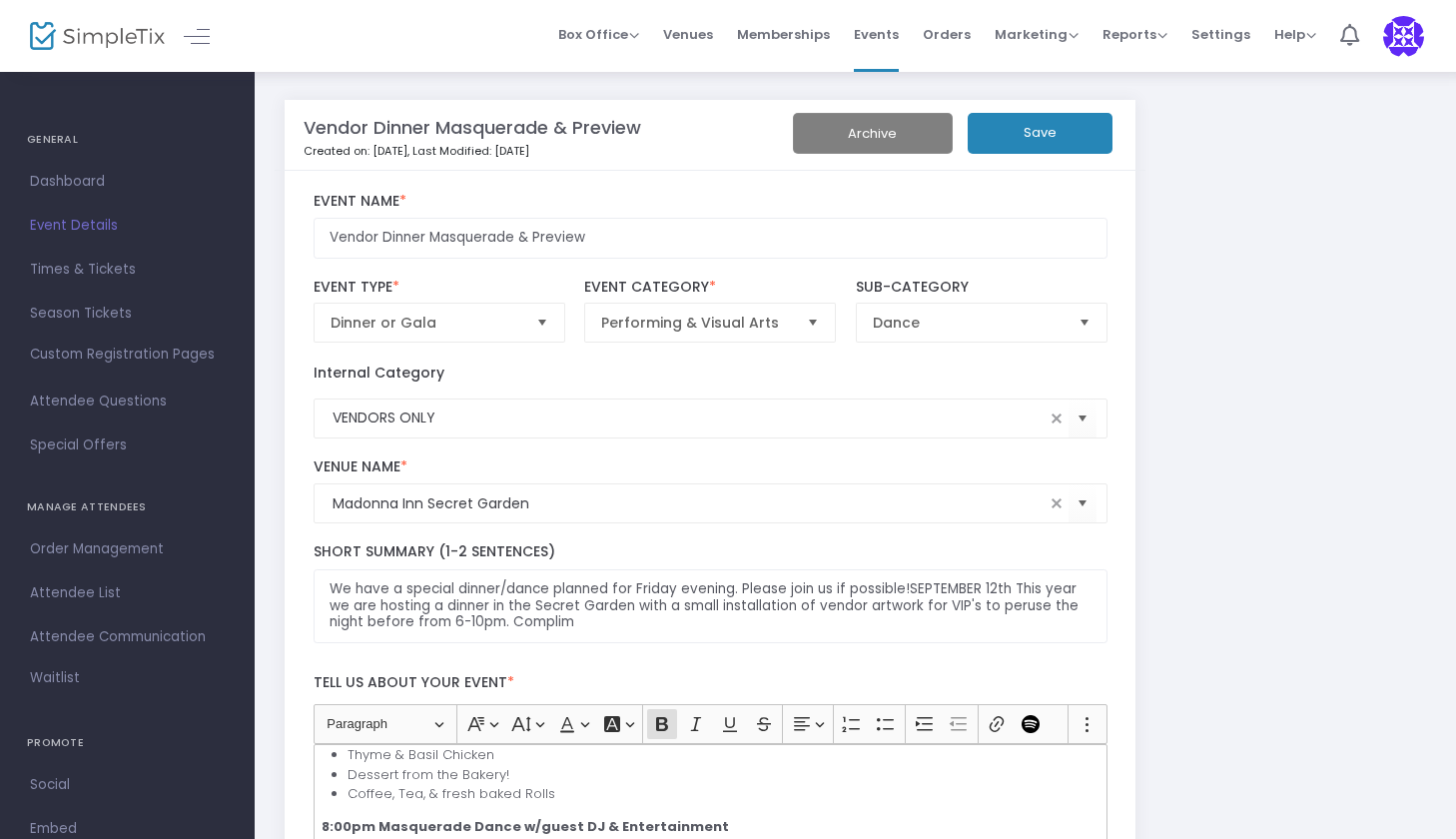 scroll, scrollTop: 0, scrollLeft: 0, axis: both 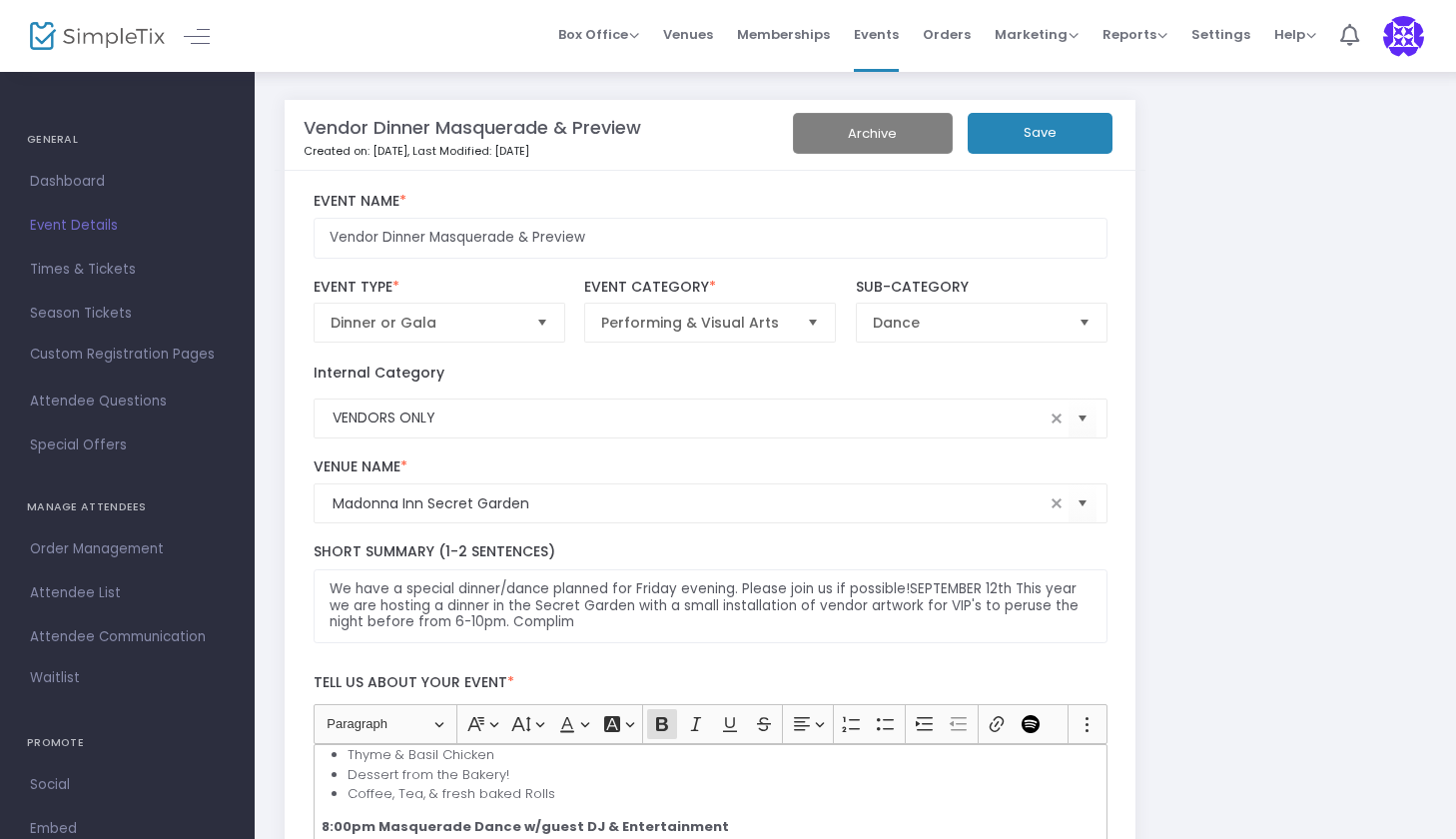 click on "Save" 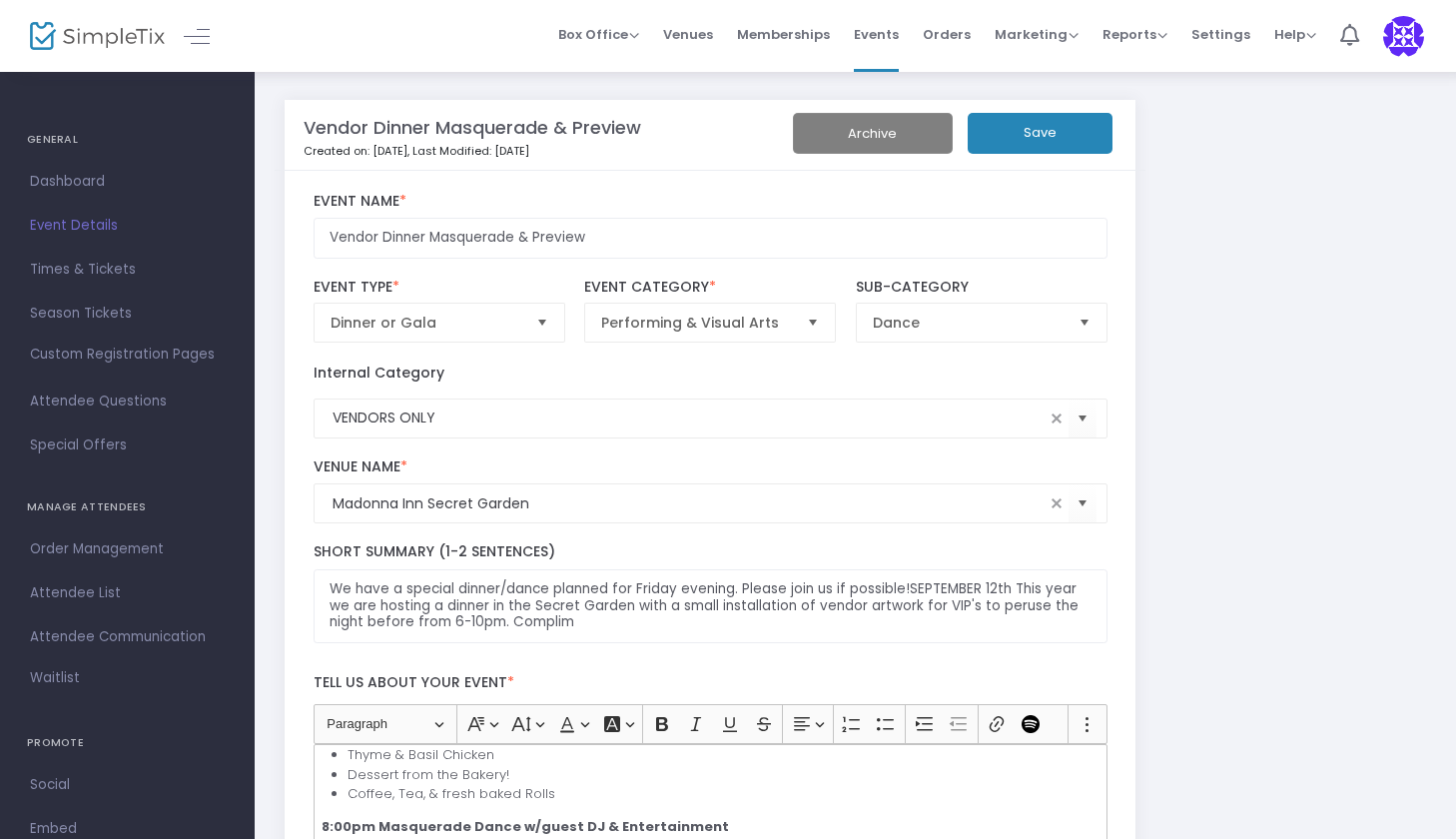 click on "Save" 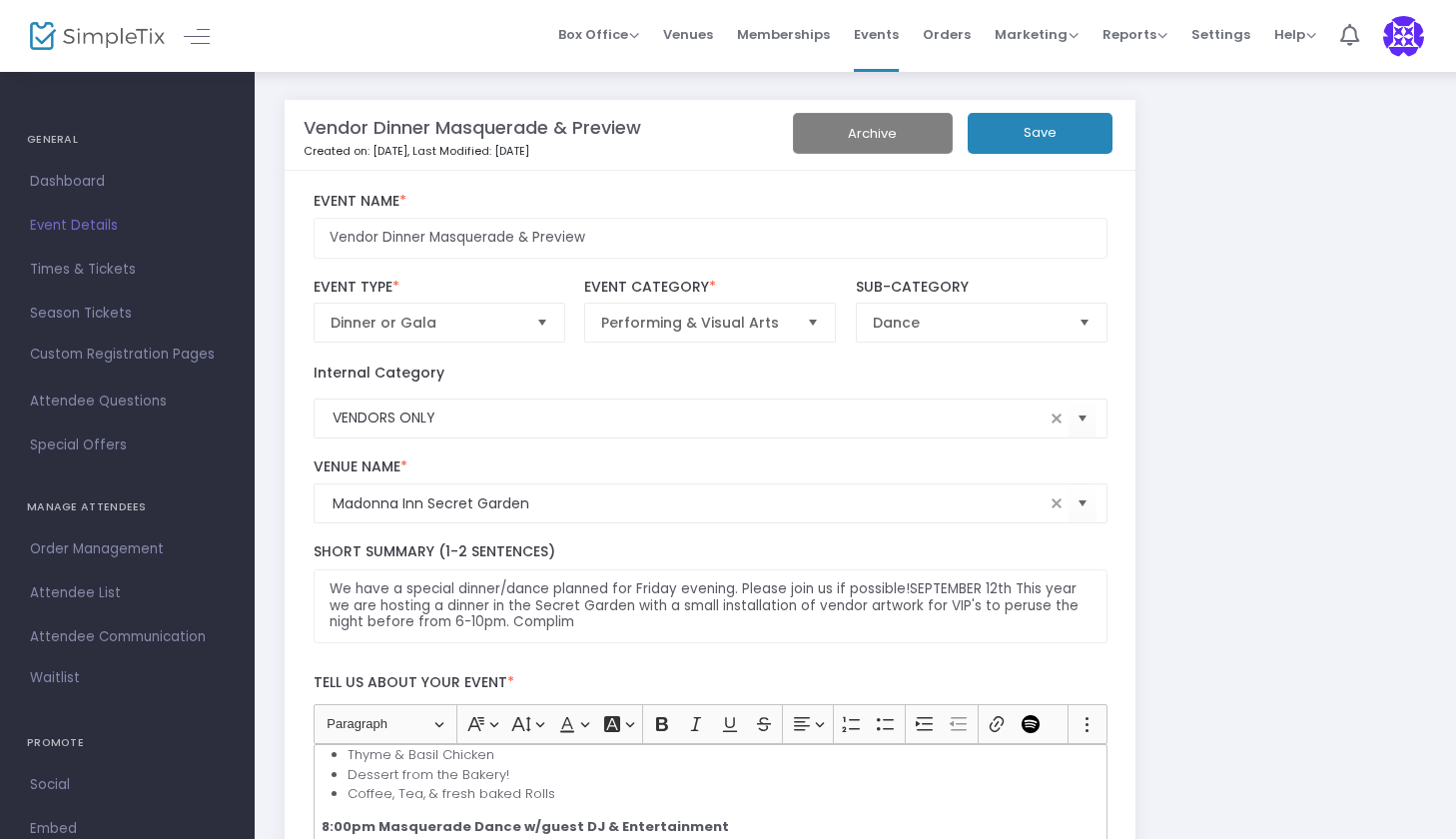 scroll, scrollTop: 0, scrollLeft: 0, axis: both 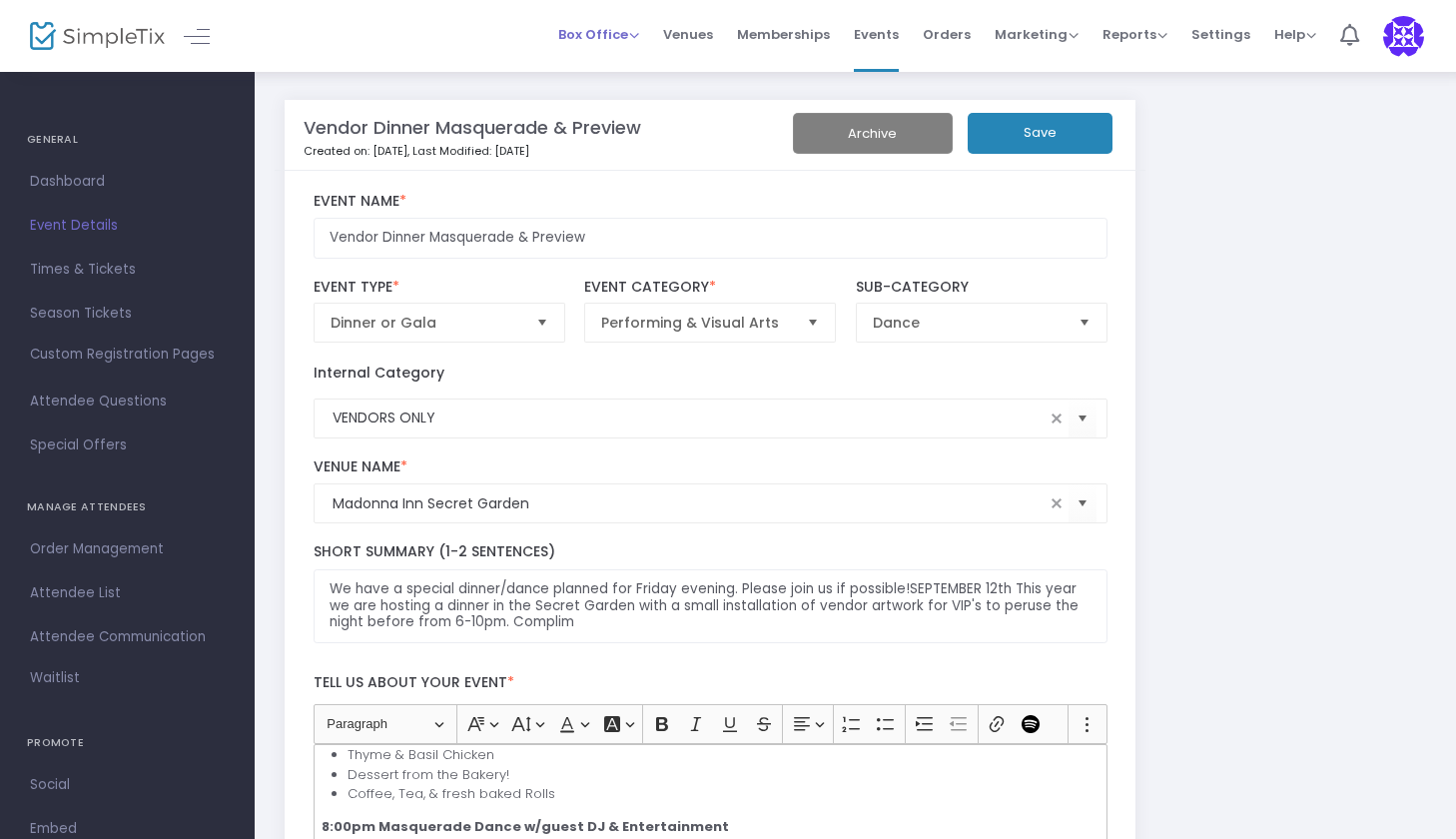 click on "Box Office" at bounding box center [598, 34] 